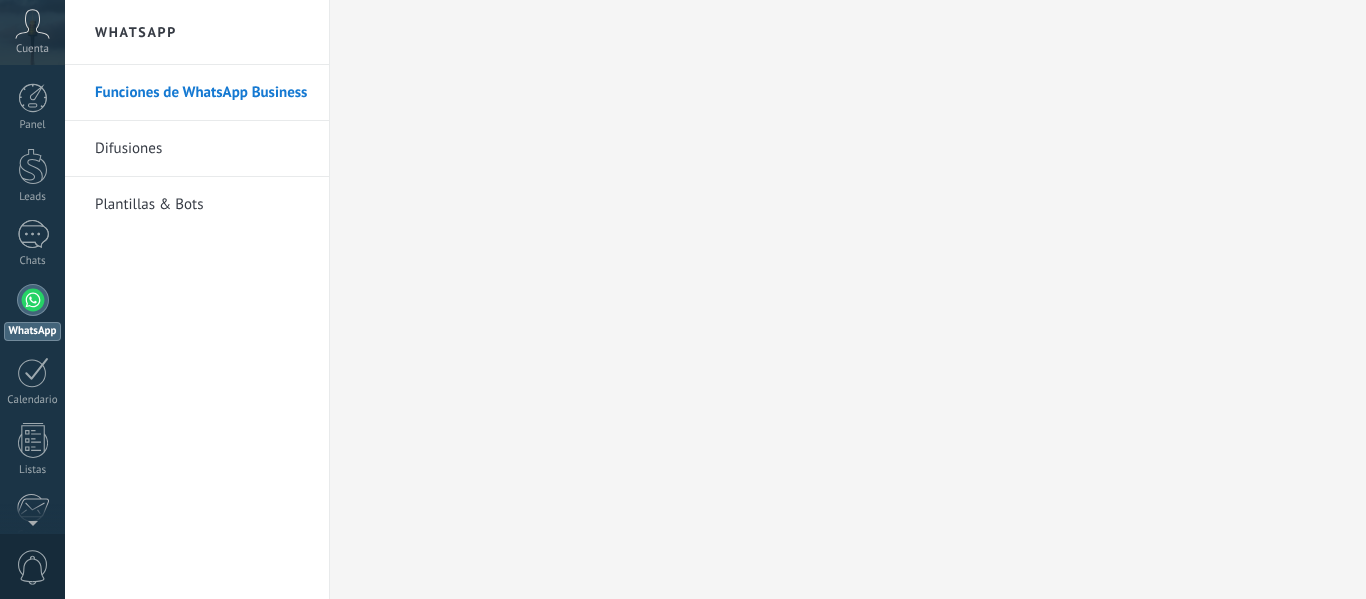 scroll, scrollTop: 0, scrollLeft: 0, axis: both 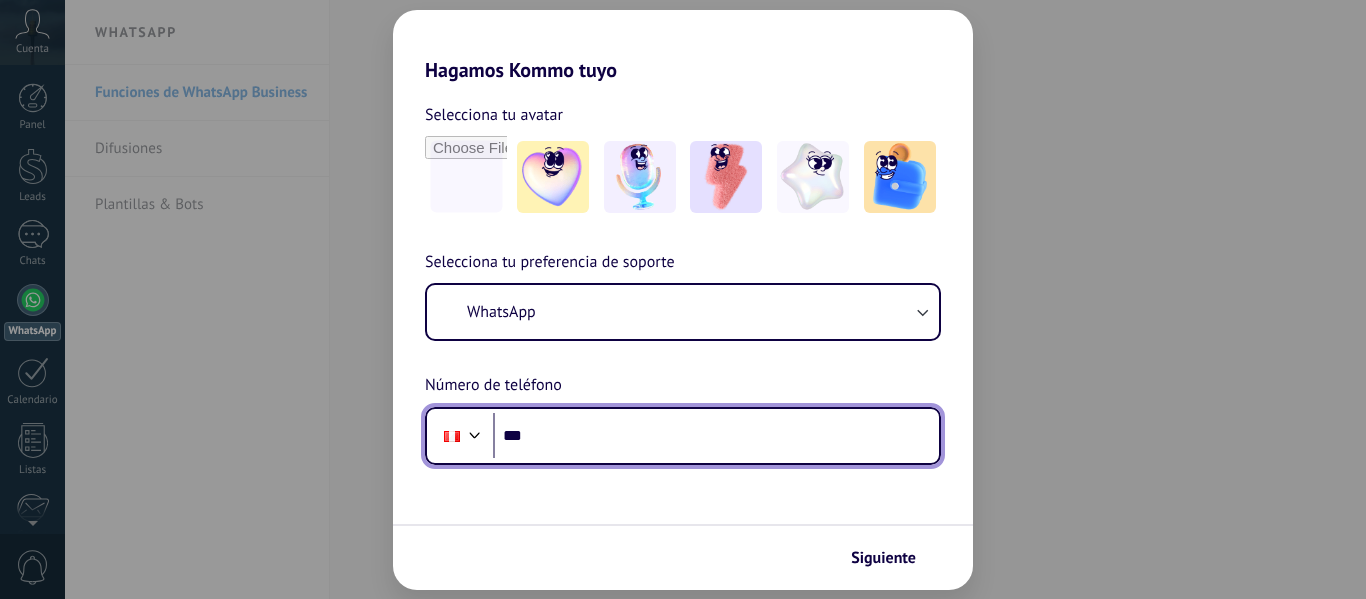 click on "***" at bounding box center (716, 436) 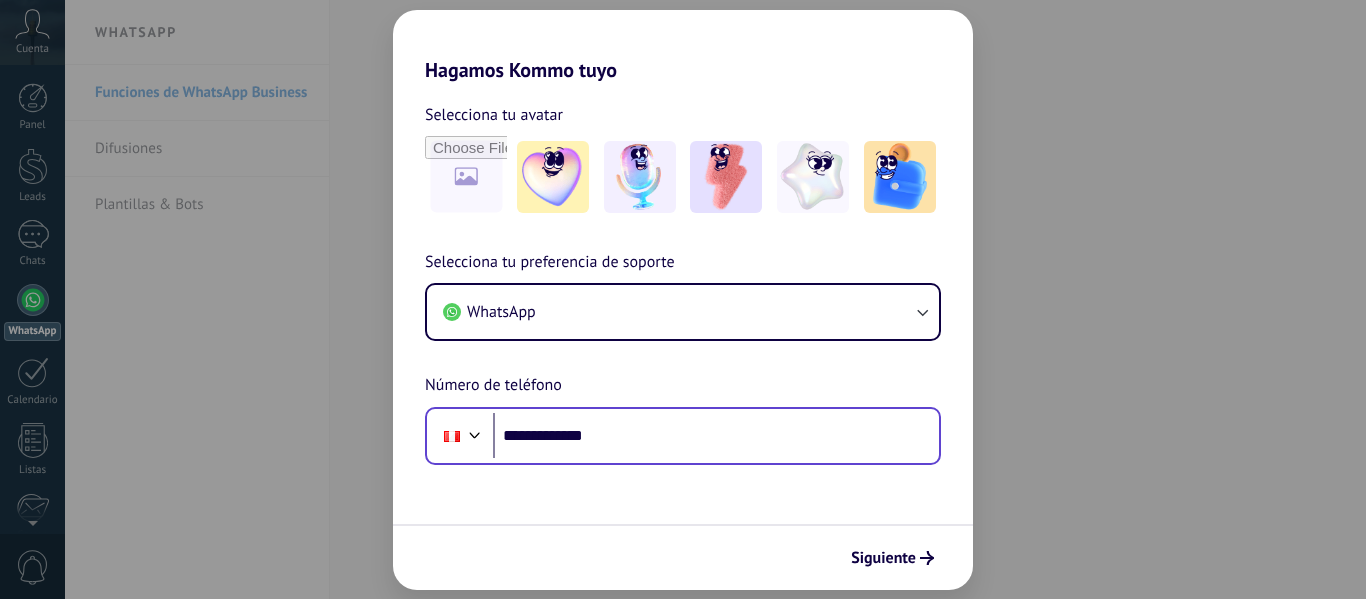 scroll, scrollTop: 0, scrollLeft: 0, axis: both 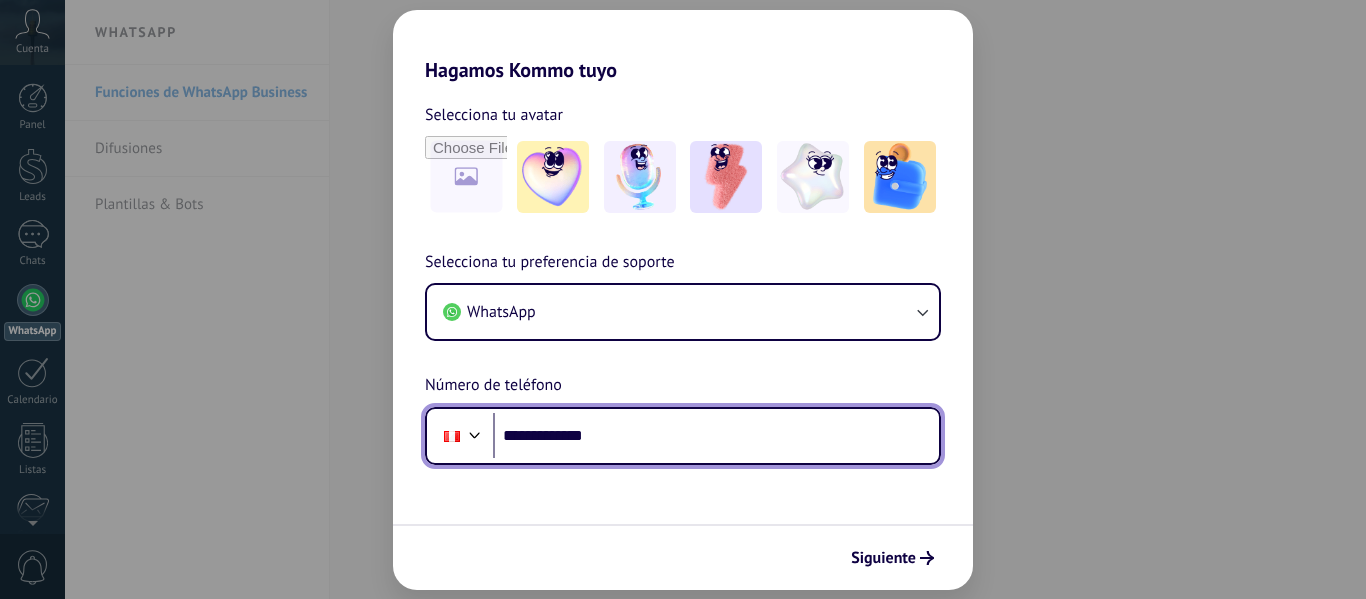 click on "**********" at bounding box center [716, 436] 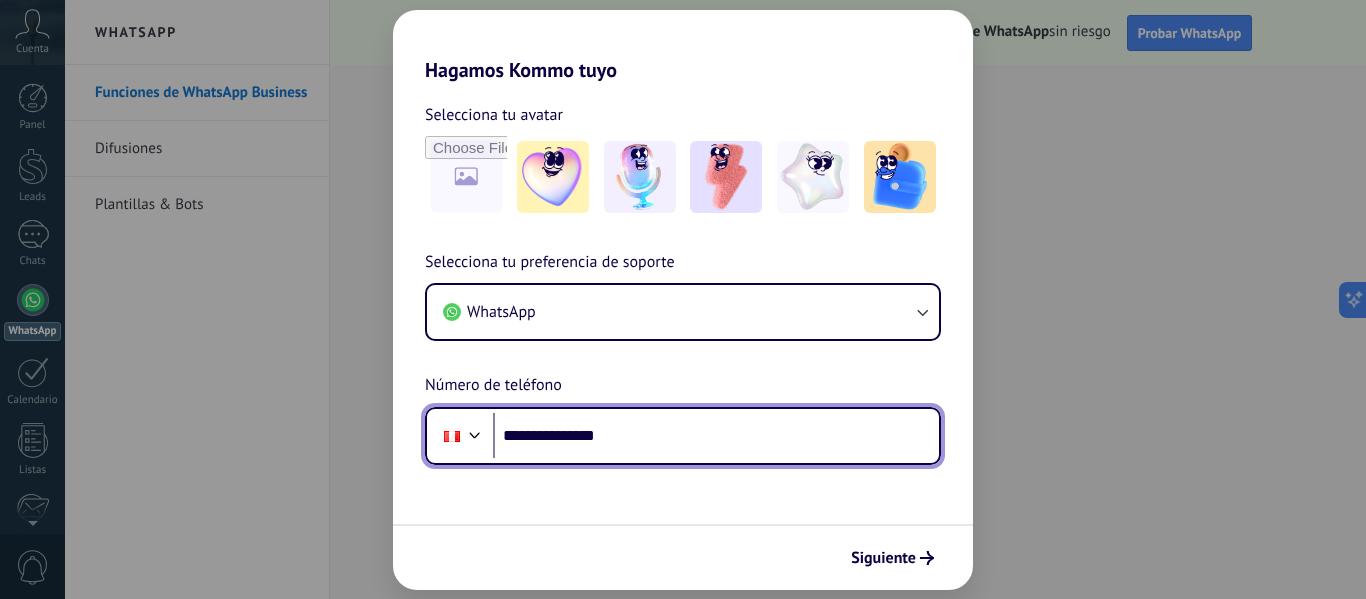 type on "**********" 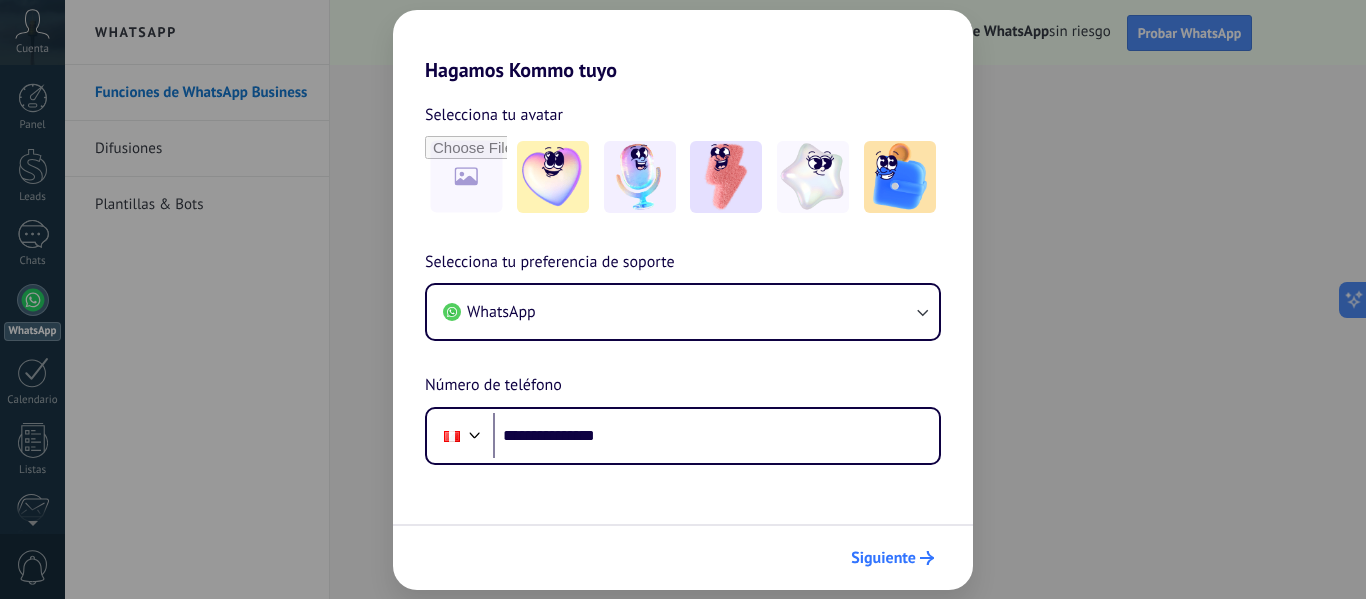 click on "Siguiente" at bounding box center (892, 558) 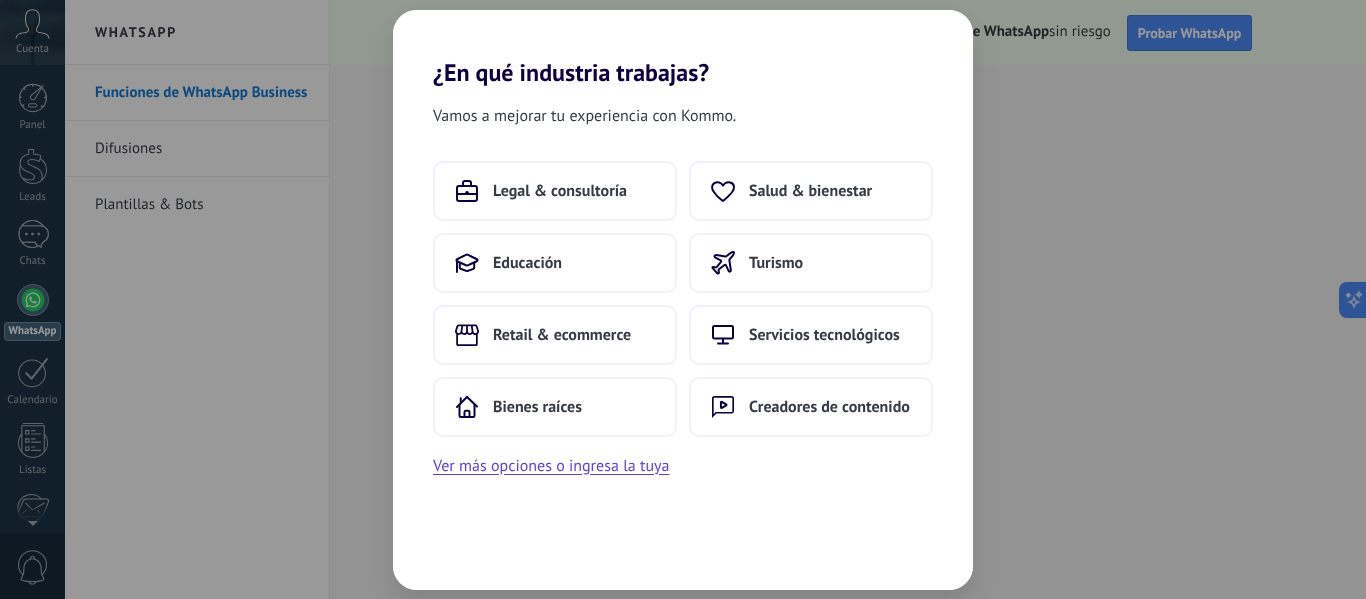 click on "Vamos a mejorar tu experiencia con Kommo. Legal & consultoría Salud & bienestar Educación Turismo Retail & ecommerce Servicios tecnológicos Bienes raíces Creadores de contenido Ver más opciones o ingresa la tuya" at bounding box center [683, 338] 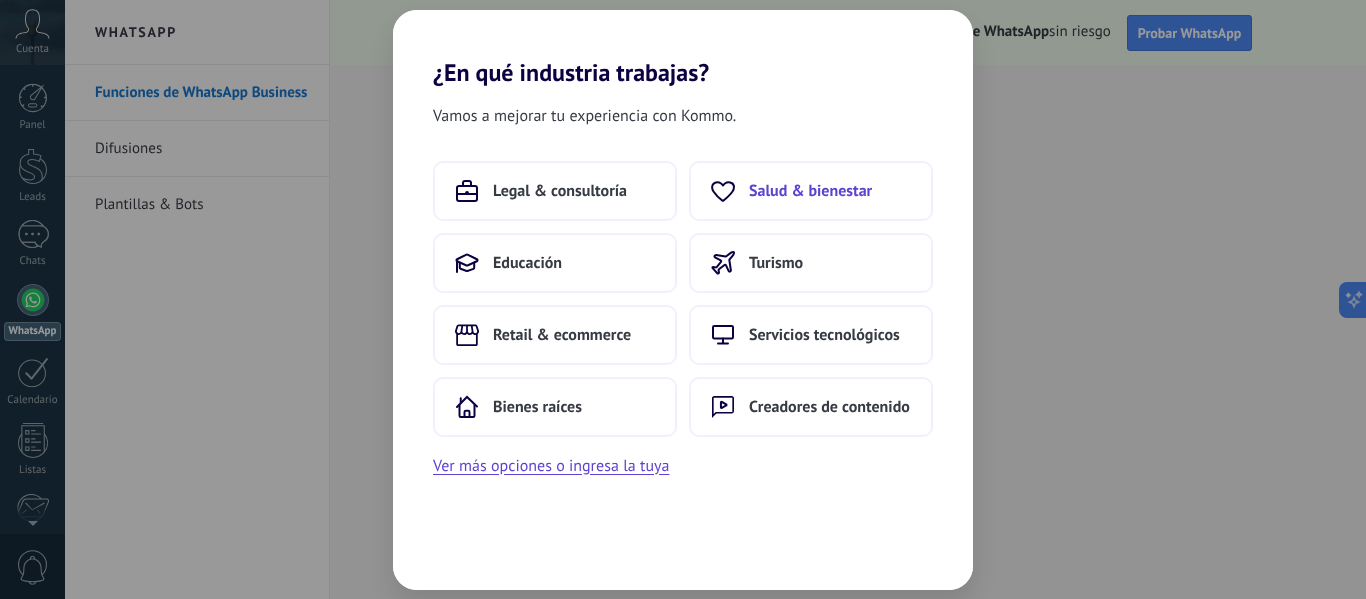 click on "Salud & bienestar" at bounding box center (560, 191) 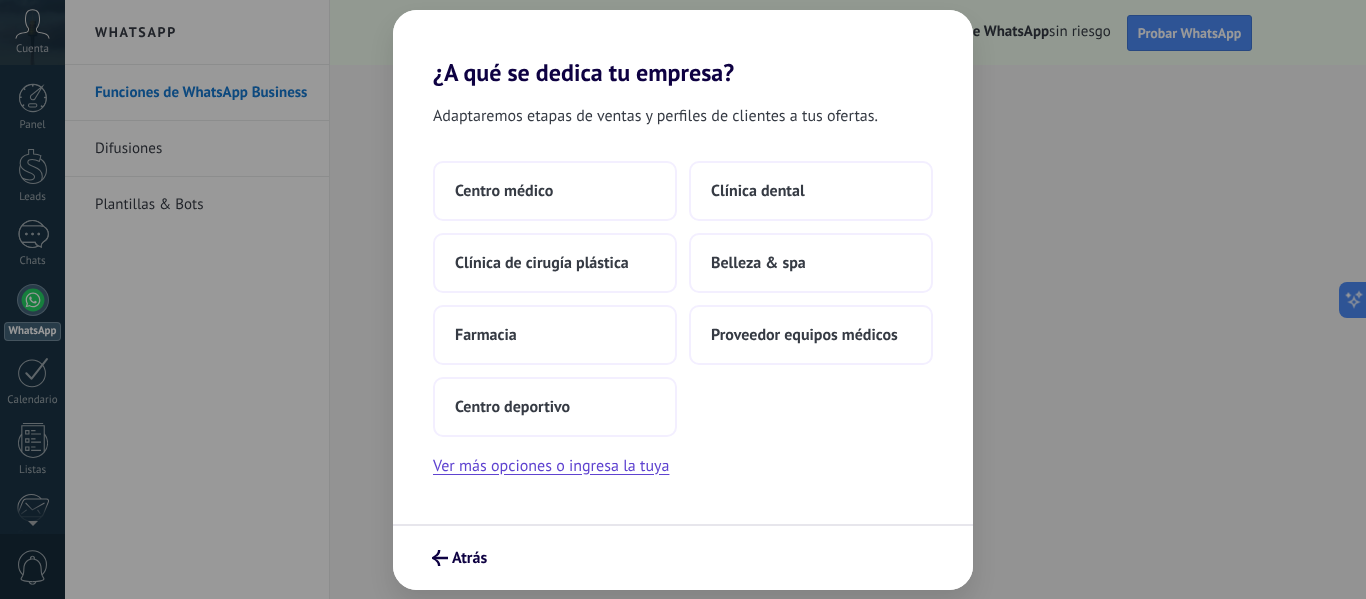 click on "Clínica dental" at bounding box center (811, 191) 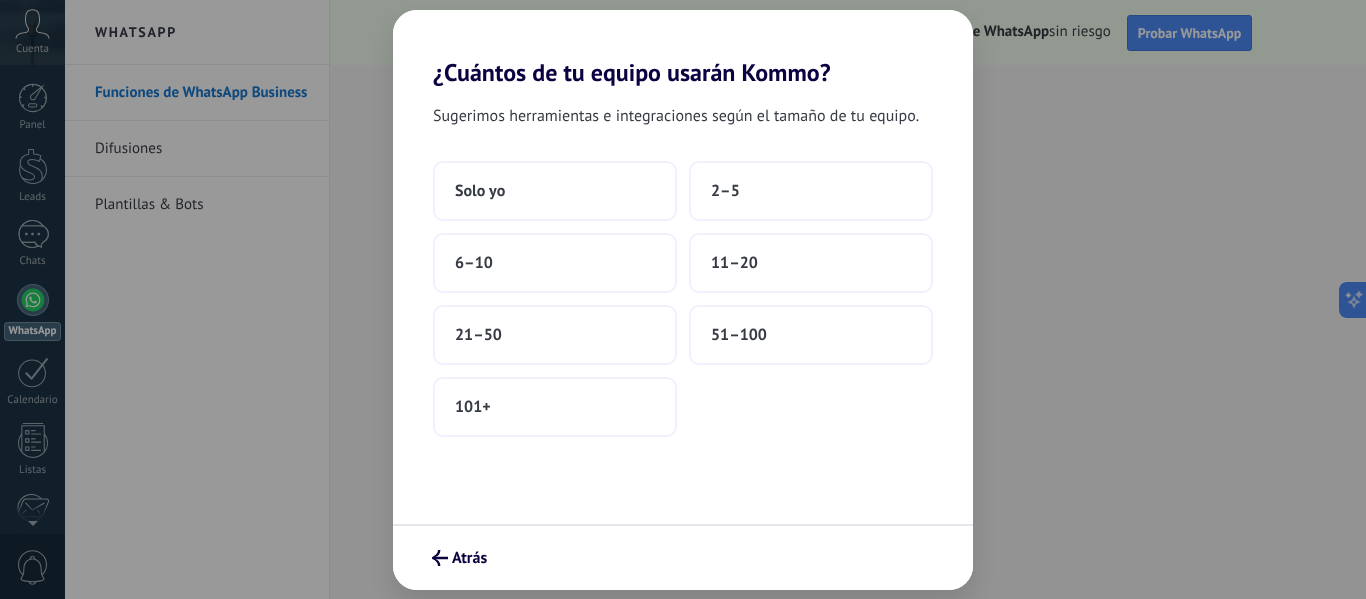 click on "2–5" at bounding box center [811, 191] 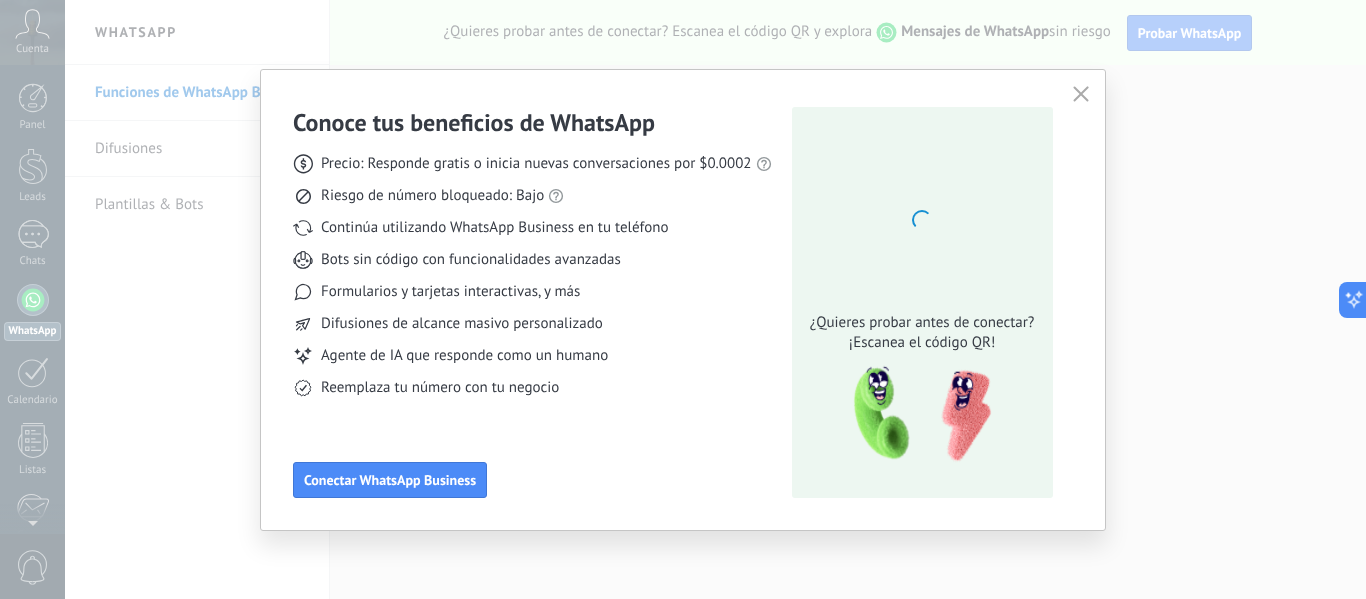 click on "Conoce tus beneficios de WhatsApp Precio: Responde gratis o inicia nuevas conversaciones por $0.0002 Riesgo de número bloqueado: Bajo Continúa utilizando WhatsApp Business en tu teléfono Bots sin código con funcionalidades avanzadas Formularios y tarjetas interactivas, y más Difusiones de alcance masivo personalizado Agente de IA que responde como un humano Reemplaza tu número con tu negocio Conectar WhatsApp Business ¿Quieres probar antes de conectar? ¡Escanea el código QR!" at bounding box center [683, 302] 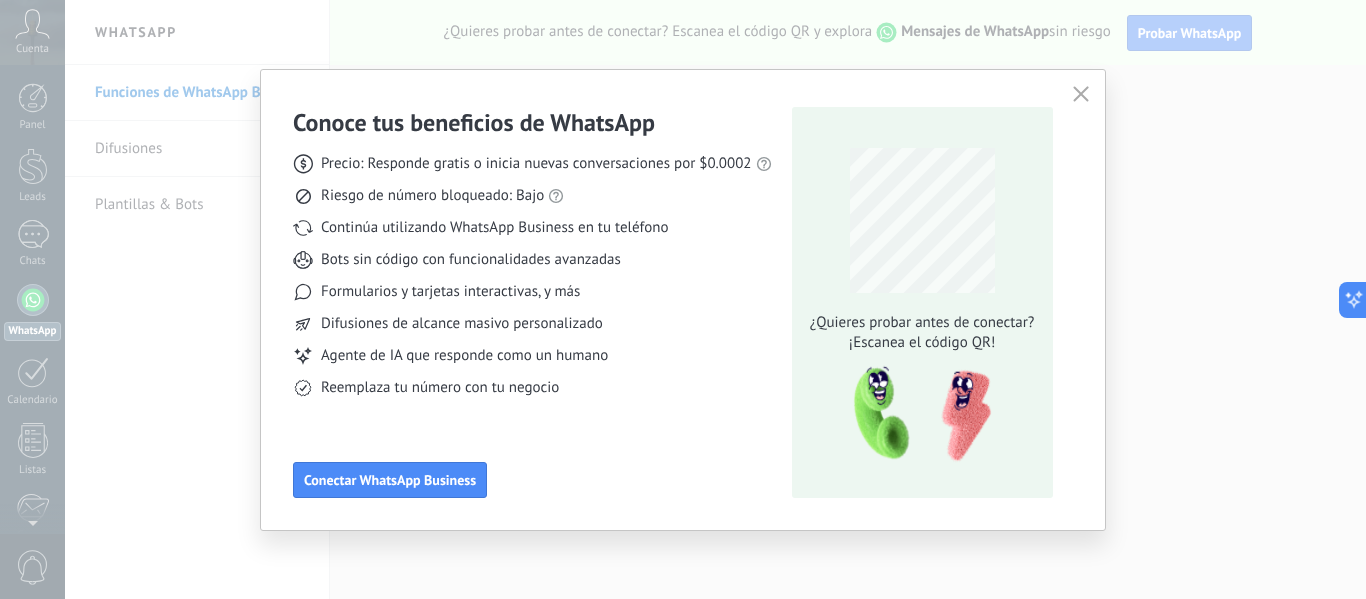 click at bounding box center (1081, 94) 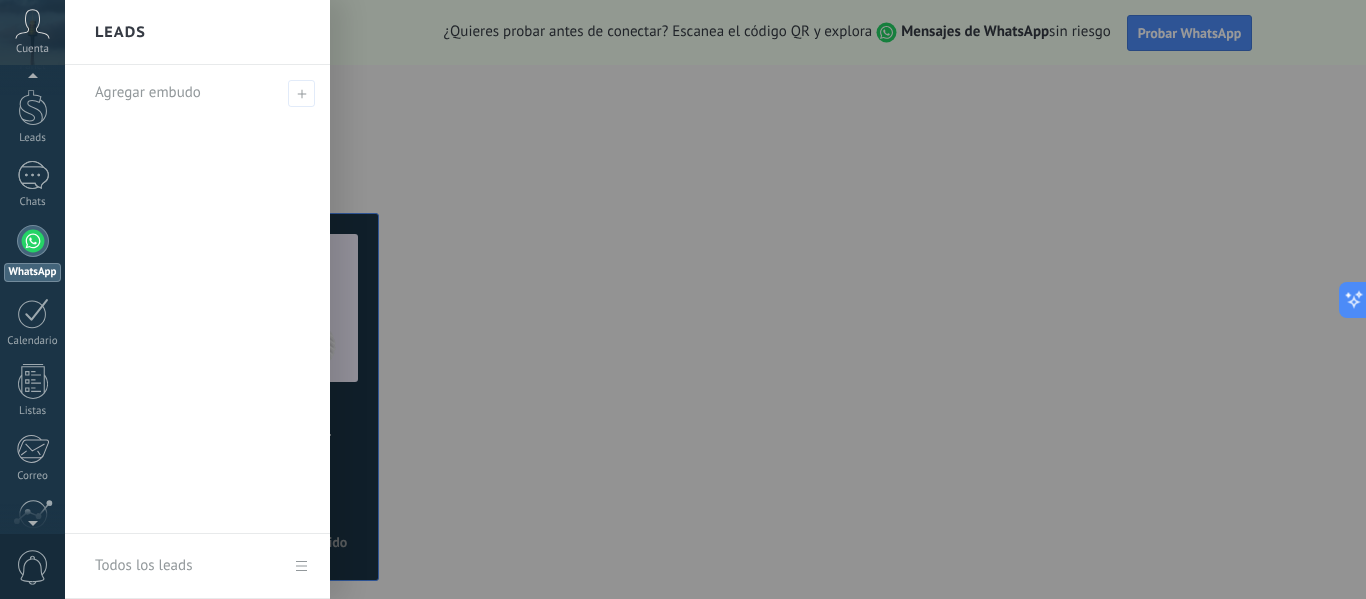 scroll, scrollTop: 200, scrollLeft: 0, axis: vertical 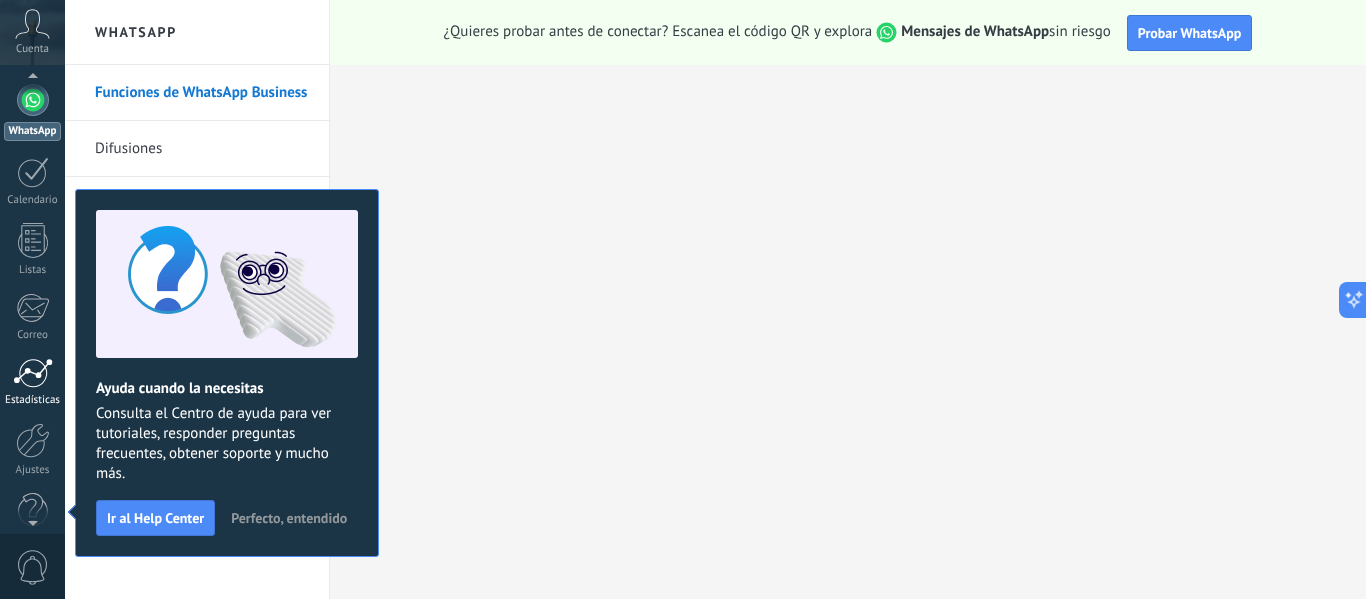 click at bounding box center [33, 373] 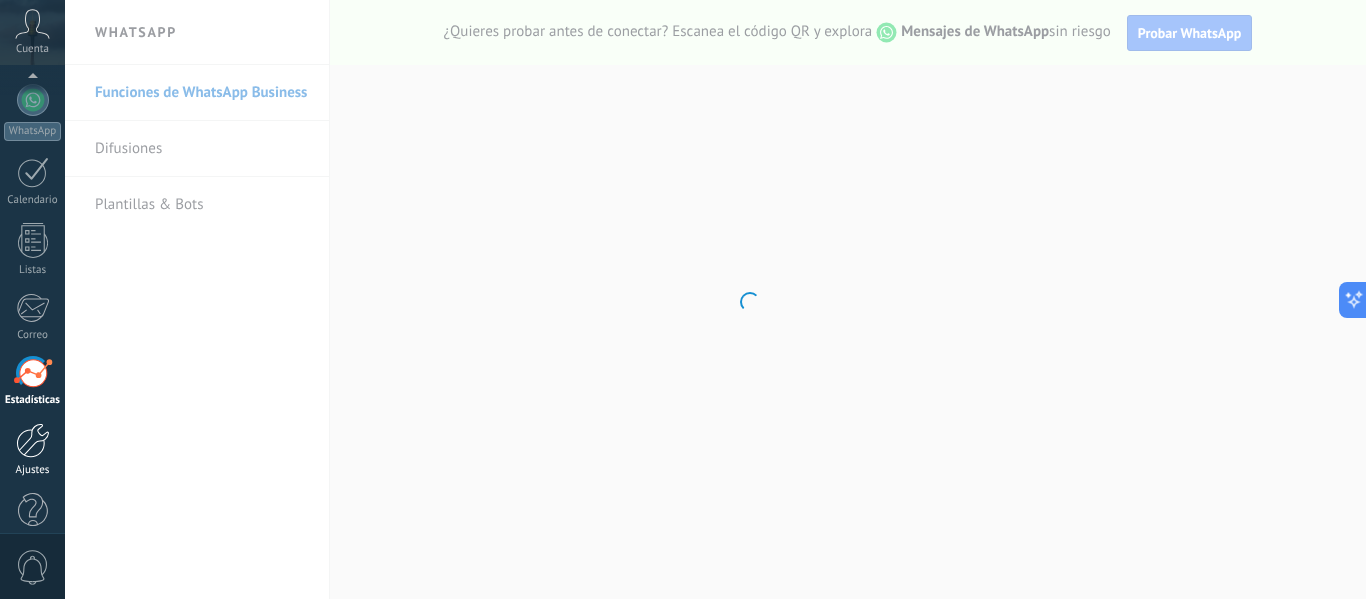 click on "Ajustes" at bounding box center [32, 450] 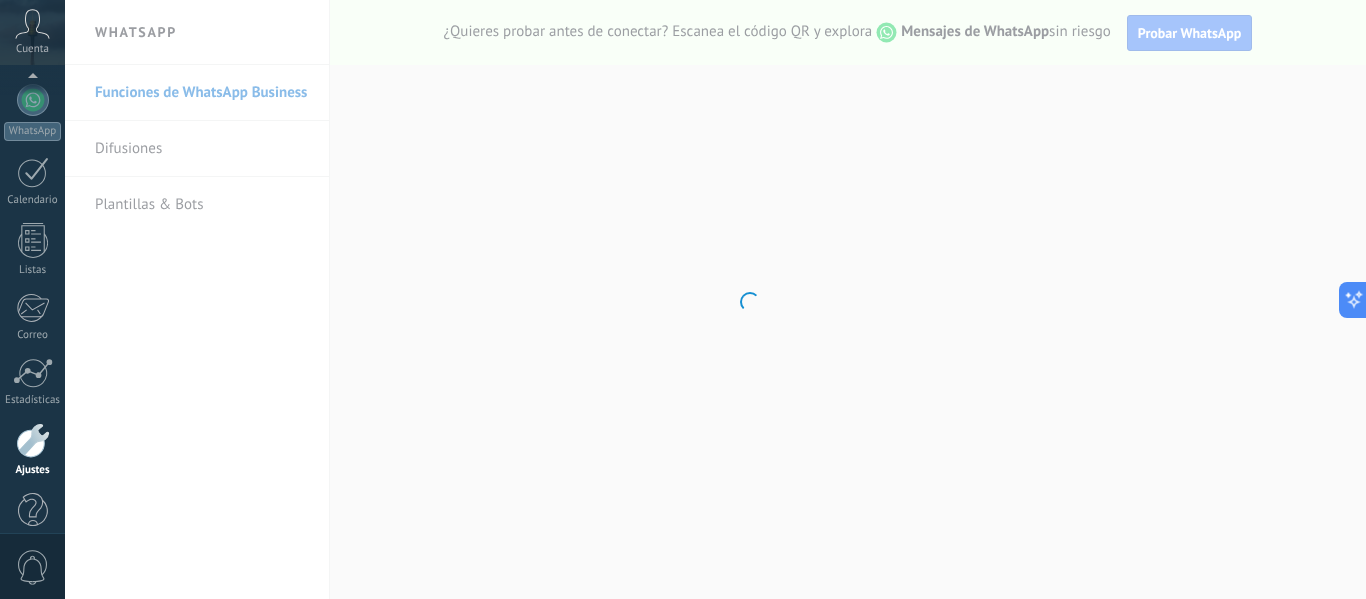 scroll, scrollTop: 233, scrollLeft: 0, axis: vertical 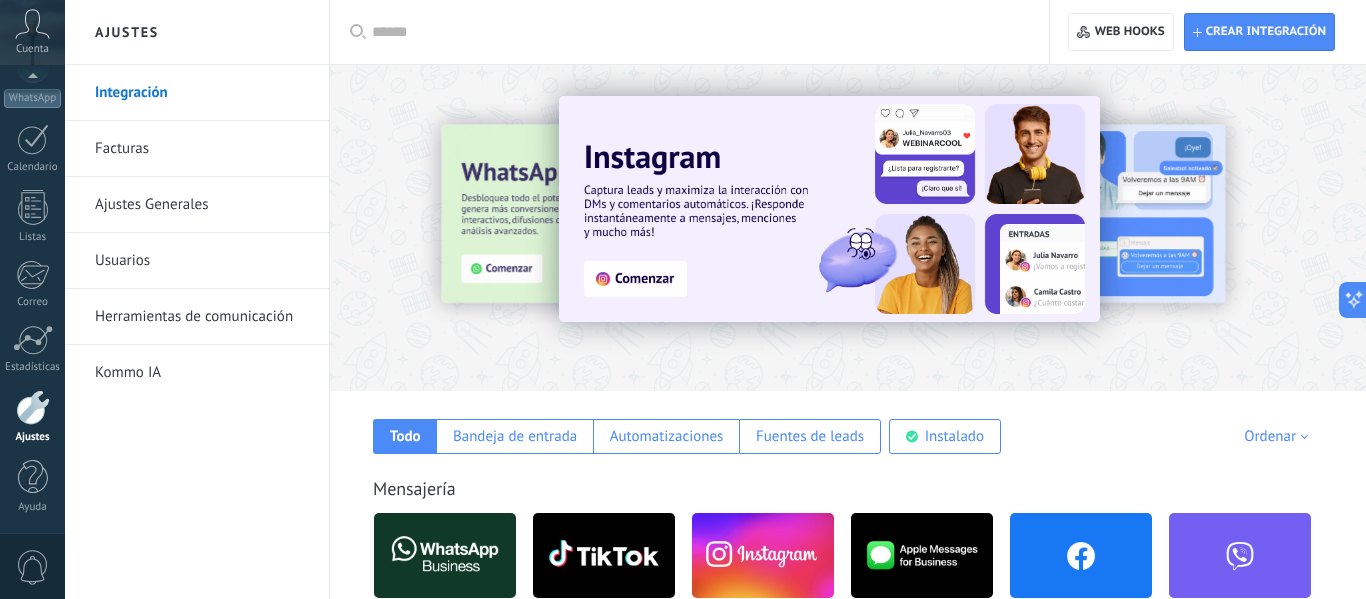 click at bounding box center [1081, 555] 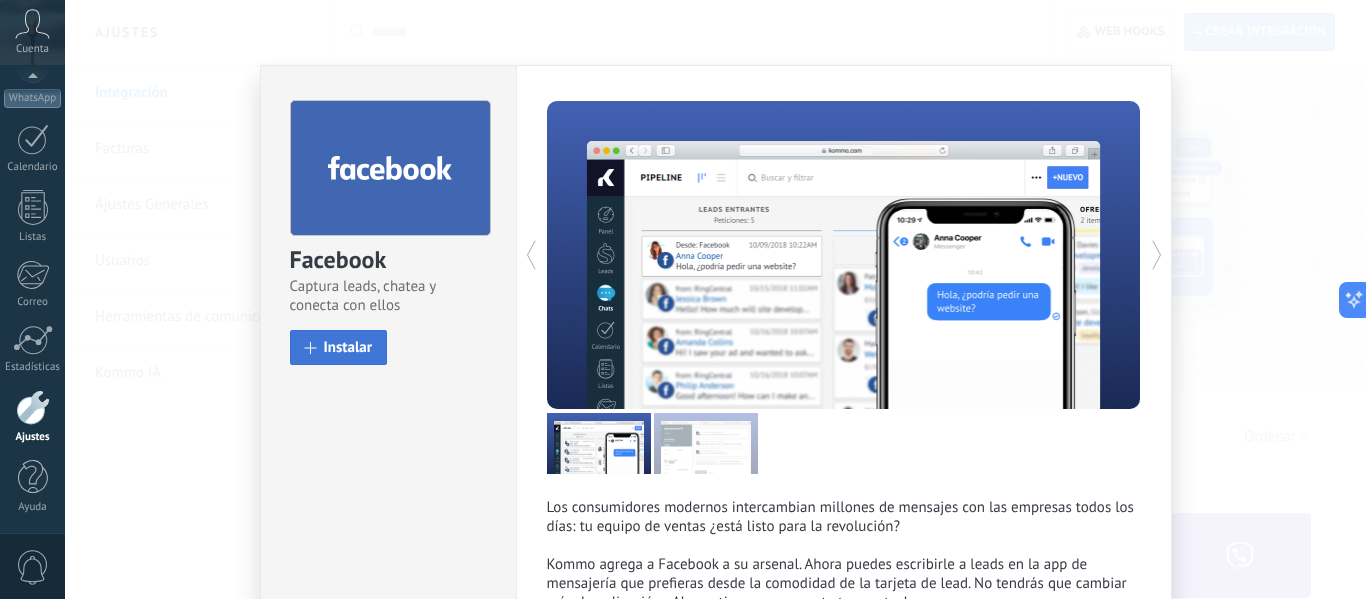 click on "Instalar" at bounding box center [348, 347] 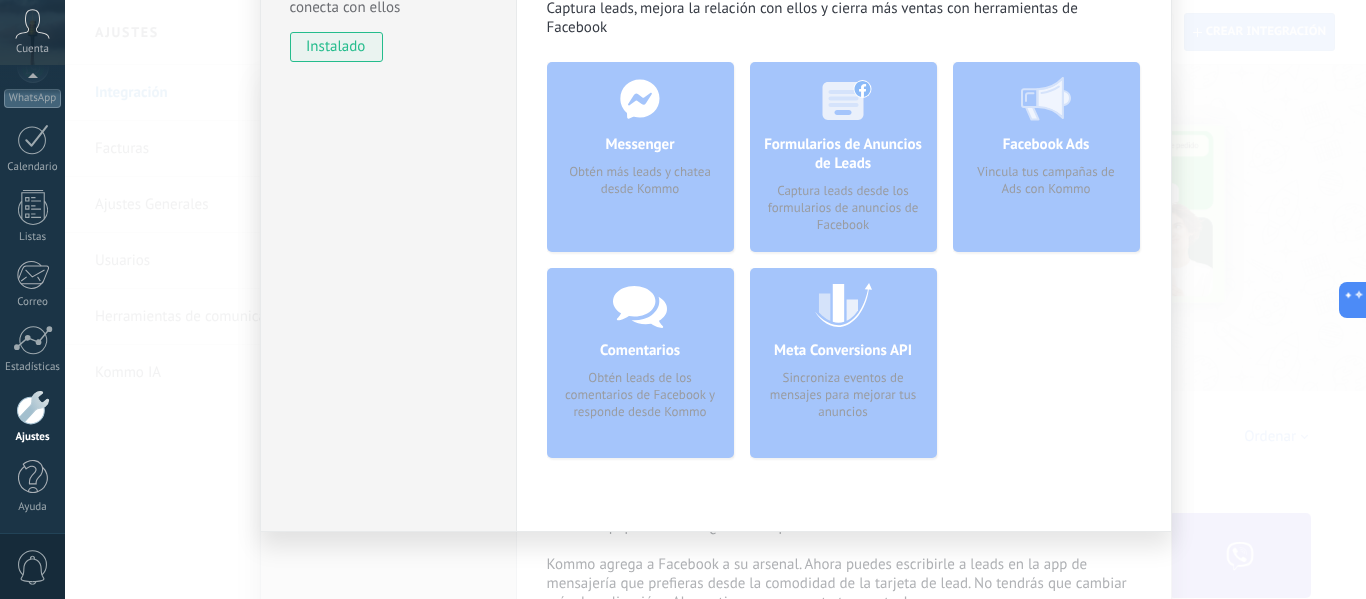 scroll, scrollTop: 0, scrollLeft: 0, axis: both 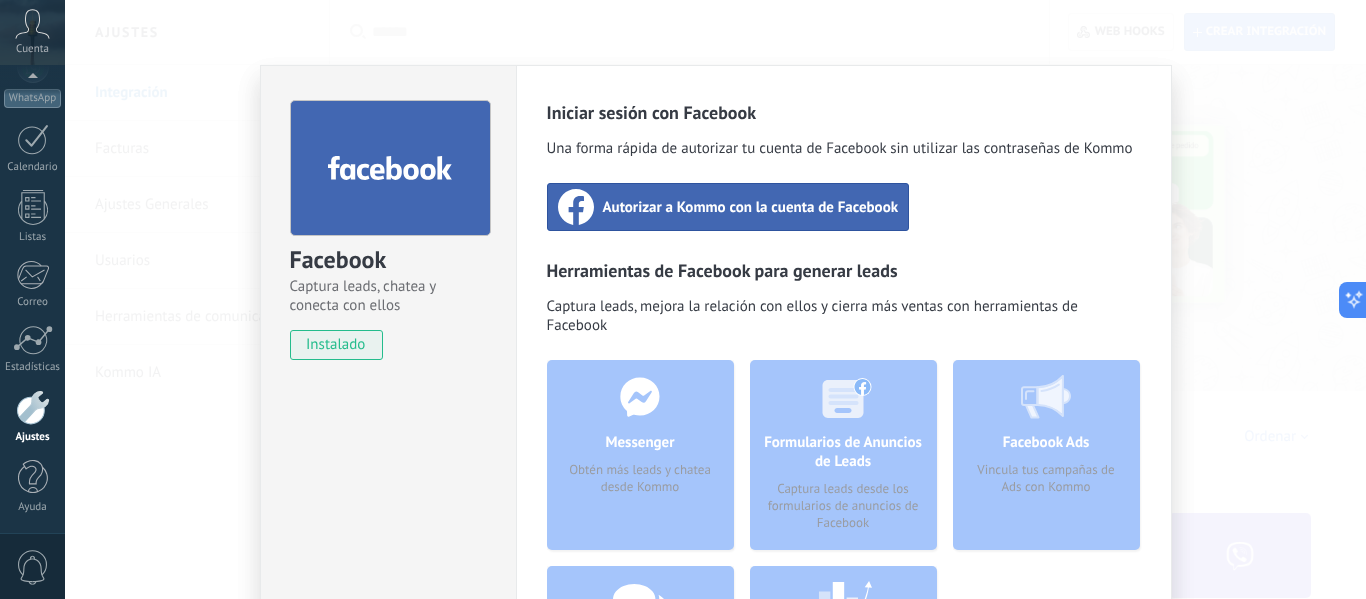 click on "Autorizar a Kommo con la cuenta de Facebook" at bounding box center [751, 207] 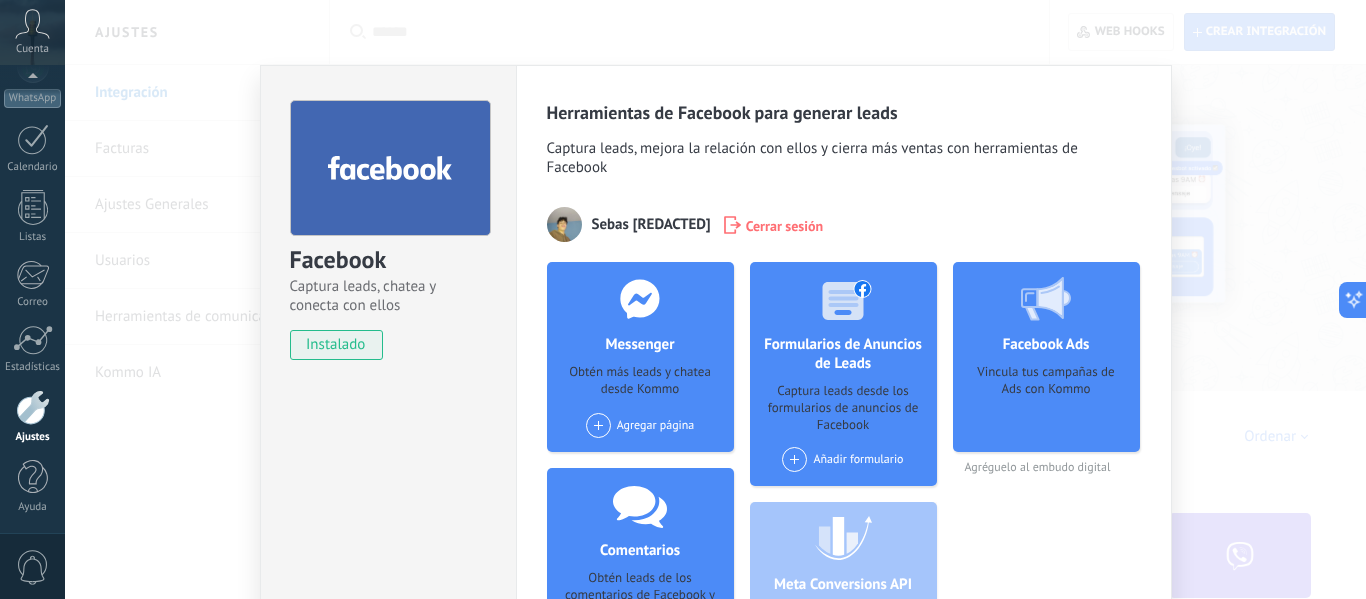 click on "Facebook Captura leads, chatea y conecta con ellos instalado Desinstalar Herramientas de Facebook para generar leads Captura leads, mejora la relación con ellos y cierra más ventas con herramientas de Facebook [NAME] Cerrar sesión Messenger Obtén más leads y chatea desde Kommo Agregar página Comentarios Obtén leads de los comentarios de Facebook y responde desde Kommo Agregar página Formularios de Anuncios de Leads Captura leads desde los formularios de anuncios de Facebook Añadir formulario Meta Conversions API Sincroniza eventos de mensajes para mejorar tus anuncios Facebook Ads Vincula tus campañas de Ads con Kommo Agréguelo al embudo digital más" at bounding box center [715, 299] 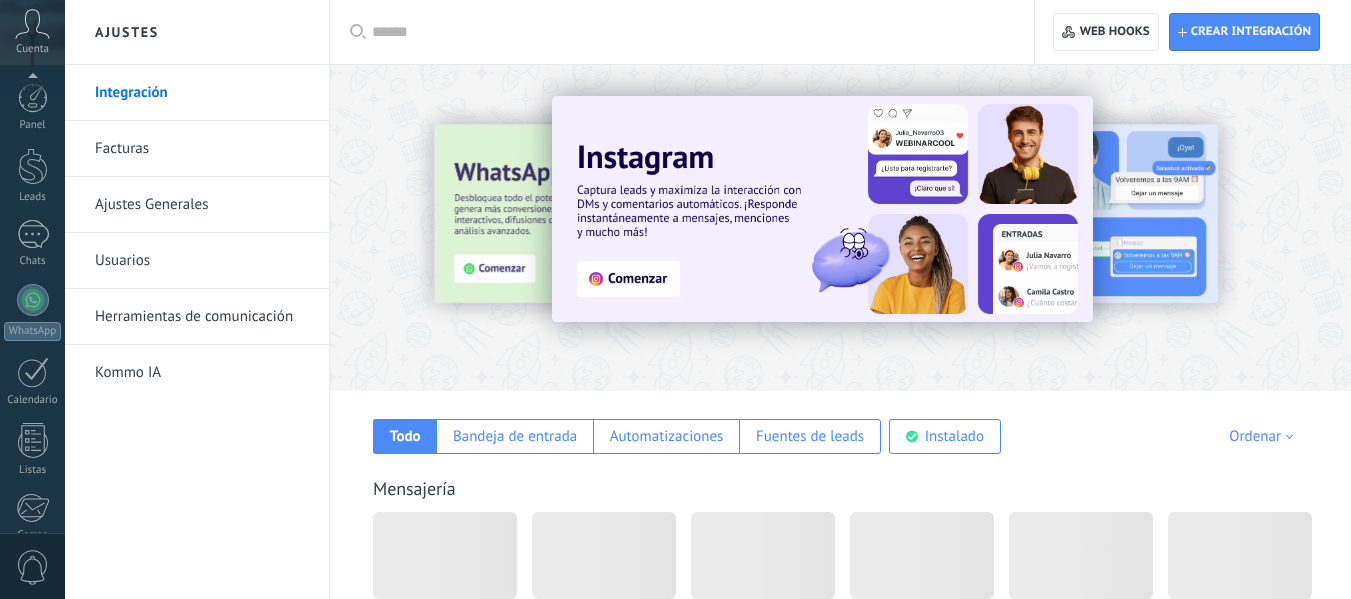 scroll, scrollTop: 0, scrollLeft: 0, axis: both 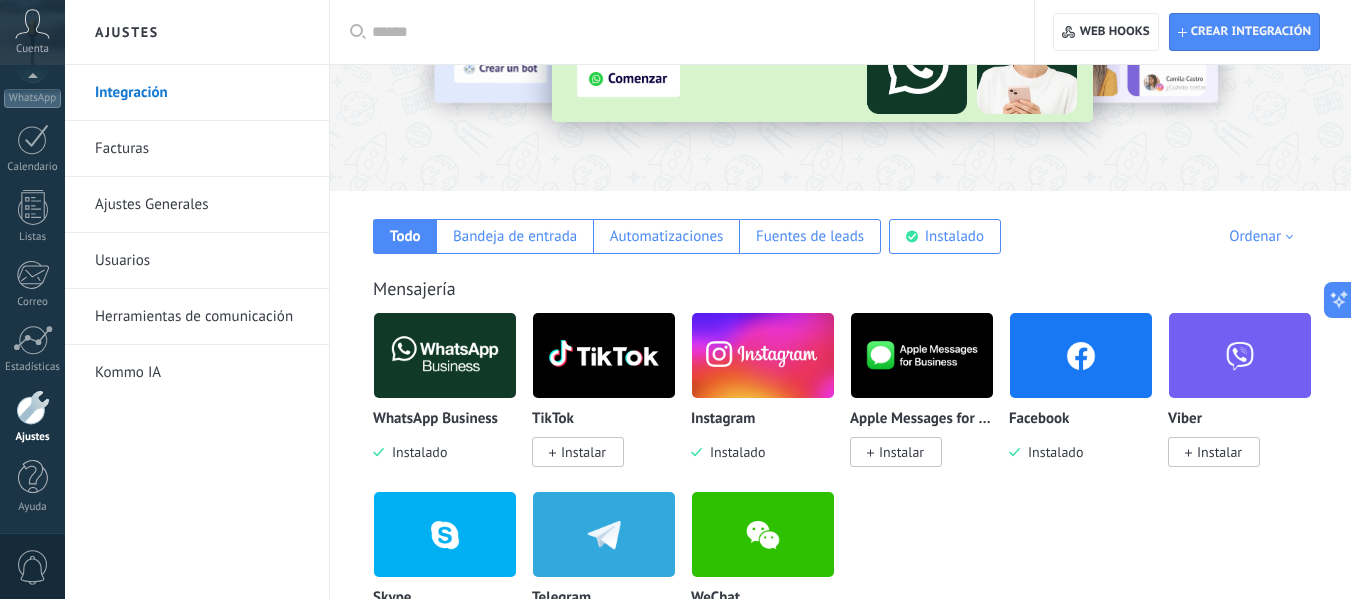 click at bounding box center [1081, 355] 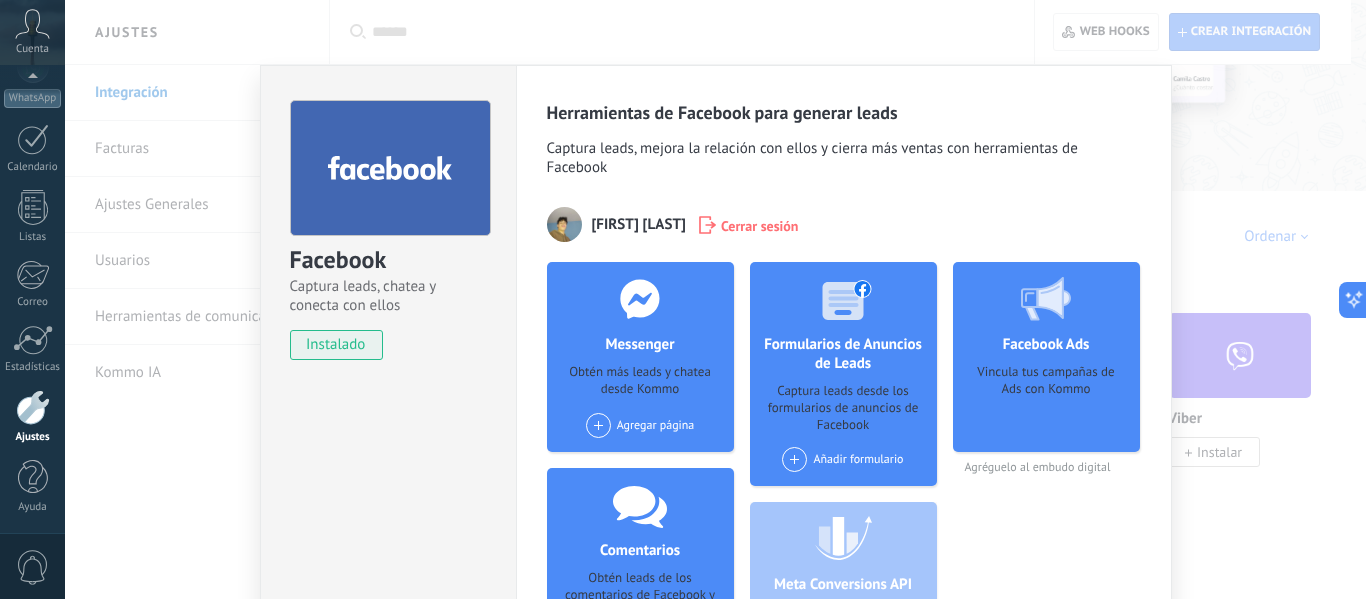 click on "Facebook Captura leads, chatea y conecta con ellos instalado Desinstalar Herramientas de Facebook para generar leads Captura leads, mejora la relación con ellos y cierra más ventas con herramientas de Facebook [NAME] Cerrar sesión Messenger Obtén más leads y chatea desde Kommo Agregar página Comentarios Obtén leads de los comentarios de Facebook y responde desde Kommo Agregar página Formularios de Anuncios de Leads Captura leads desde los formularios de anuncios de Facebook Añadir formulario Meta Conversions API Sincroniza eventos de mensajes para mejorar tus anuncios Facebook Ads Vincula tus campañas de Ads con Kommo Agréguelo al embudo digital más" at bounding box center [715, 299] 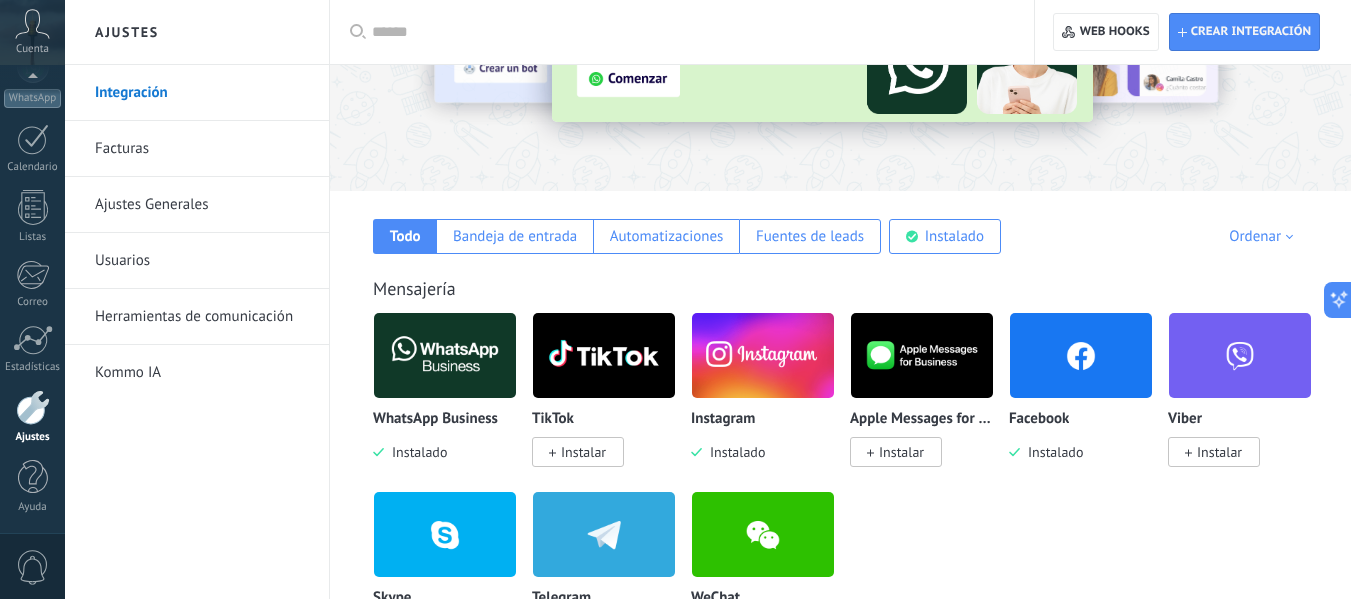 click at bounding box center [763, 355] 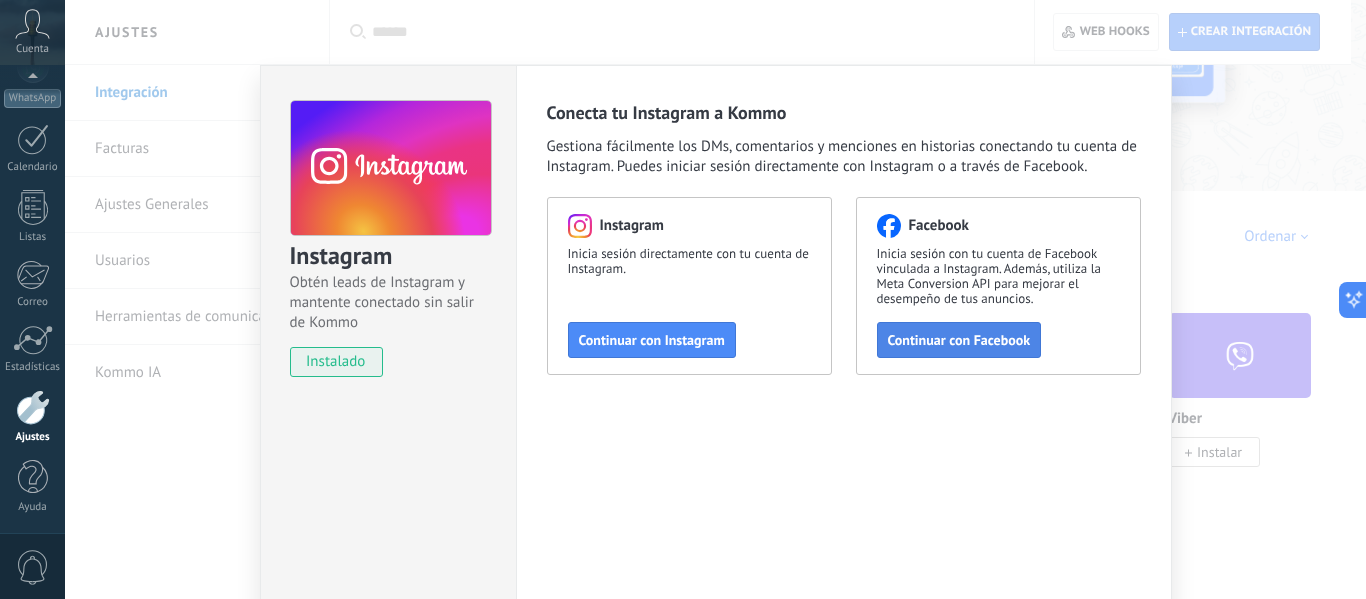 click on "Continuar con Facebook" at bounding box center (652, 340) 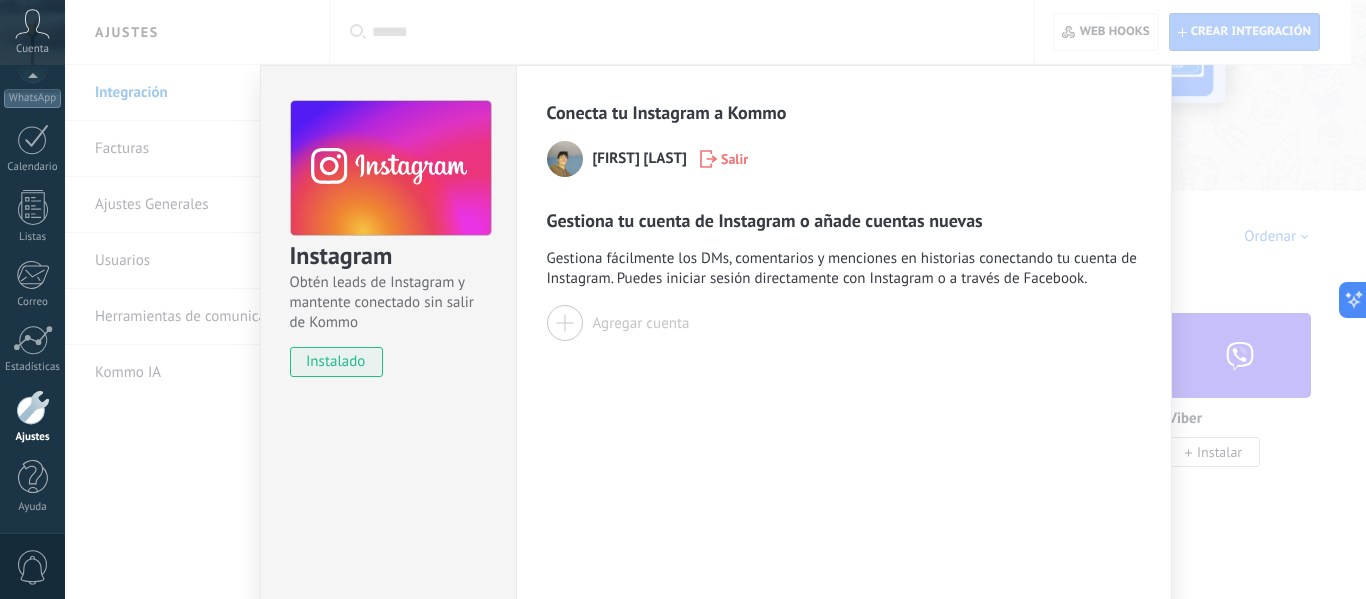 click at bounding box center [565, 323] 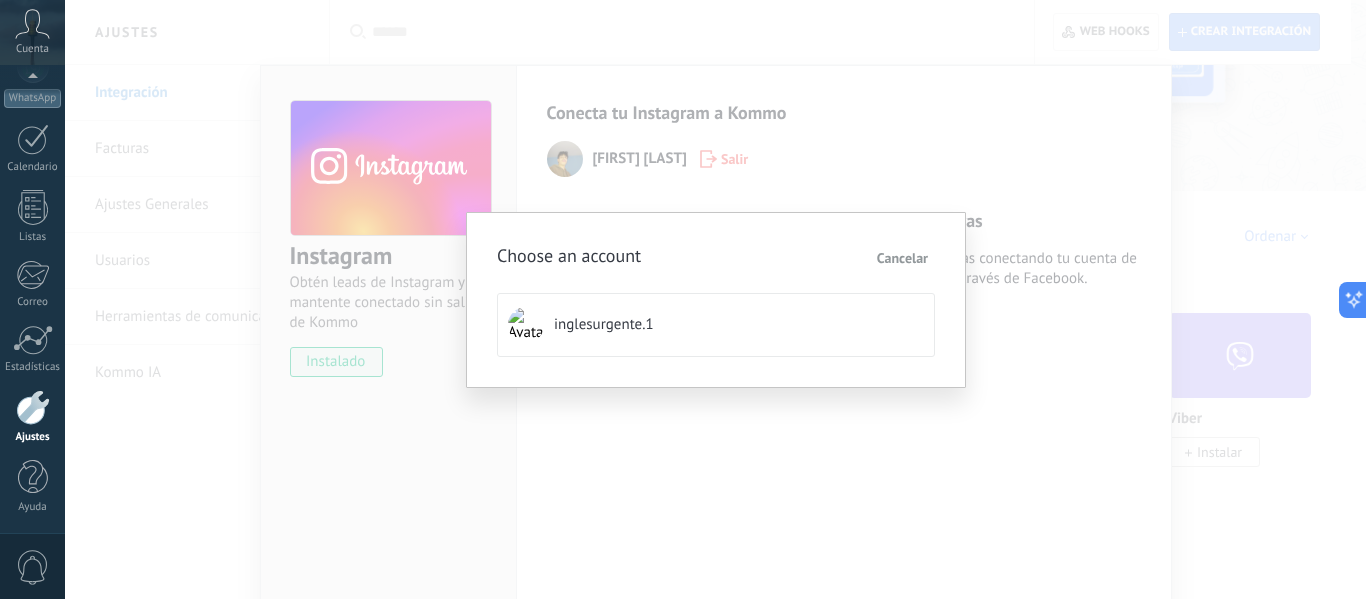 drag, startPoint x: 596, startPoint y: 336, endPoint x: 595, endPoint y: 320, distance: 16.03122 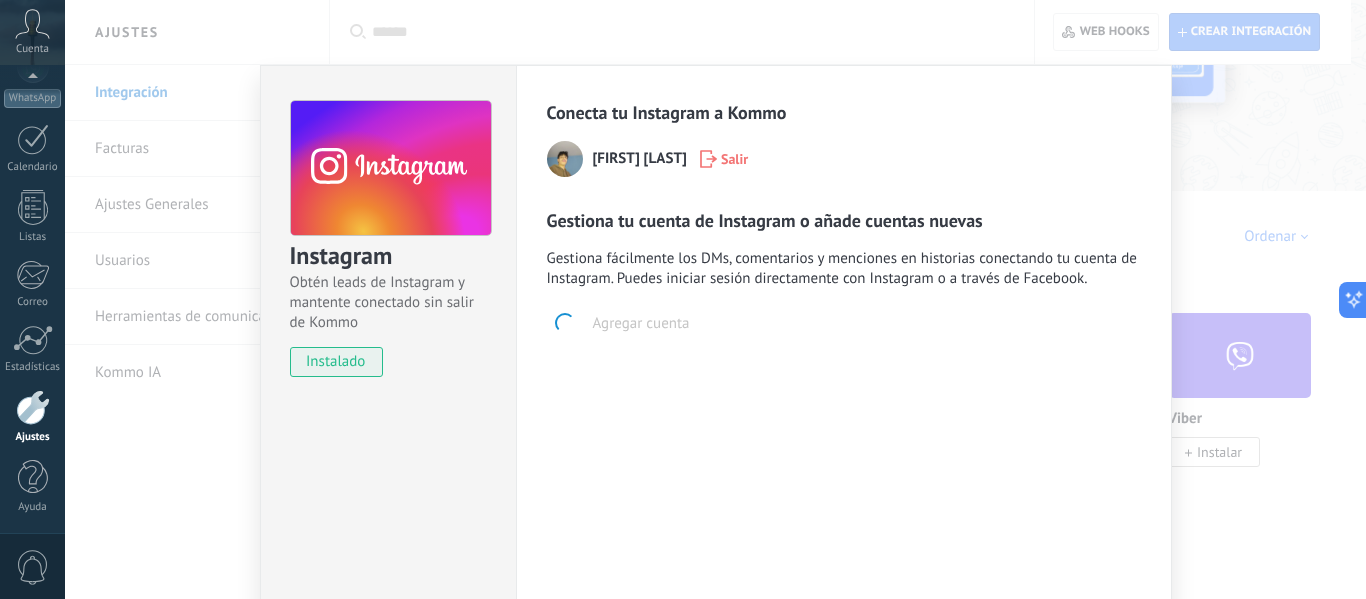 click on "Agregar cuenta" at bounding box center [641, 323] 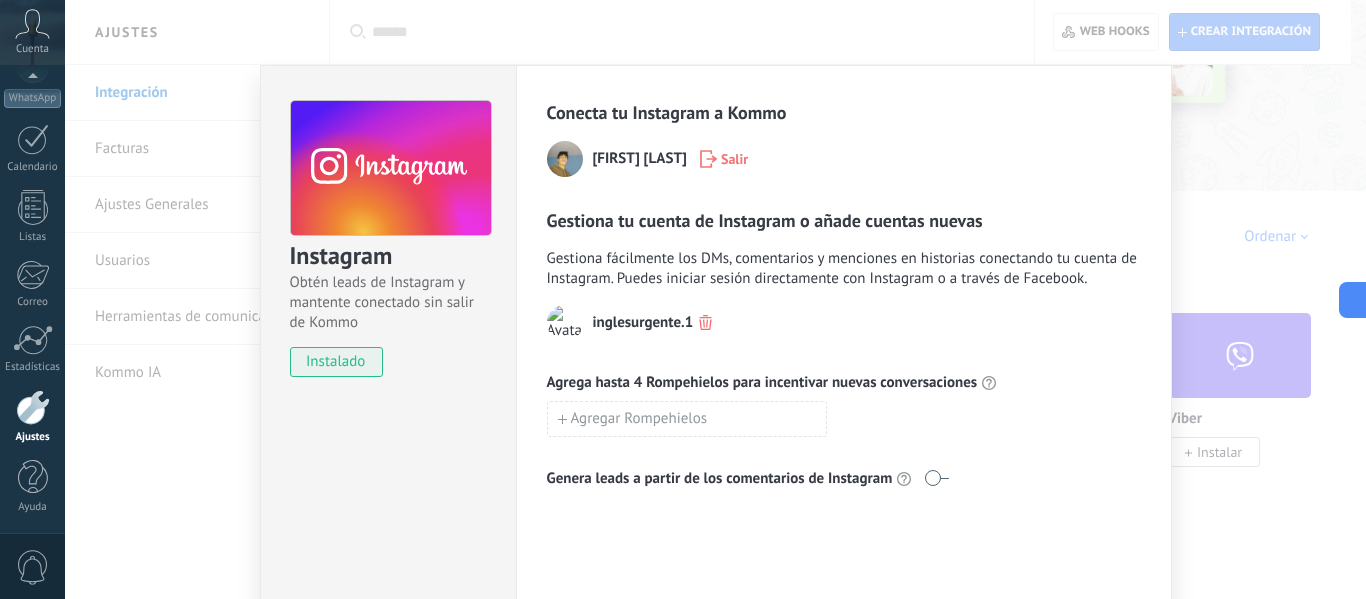 click on "Instagram Obtén leads de Instagram y mantente conectado sin salir de Kommo instalado Conecta tu Instagram a Kommo [FIRST] [LAST] Salir Gestiona tu cuenta de Instagram o añade cuentas nuevas Gestiona fácilmente los DMs, comentarios y menciones en historias conectando tu cuenta de Instagram. Puedes iniciar sesión directamente con Instagram o a través de Facebook. [USERNAME] Agrega hasta 4 Rompehielos para incentivar nuevas conversaciones Agregar Rompehielos Genera leads a partir de los comentarios de Instagram" at bounding box center (715, 299) 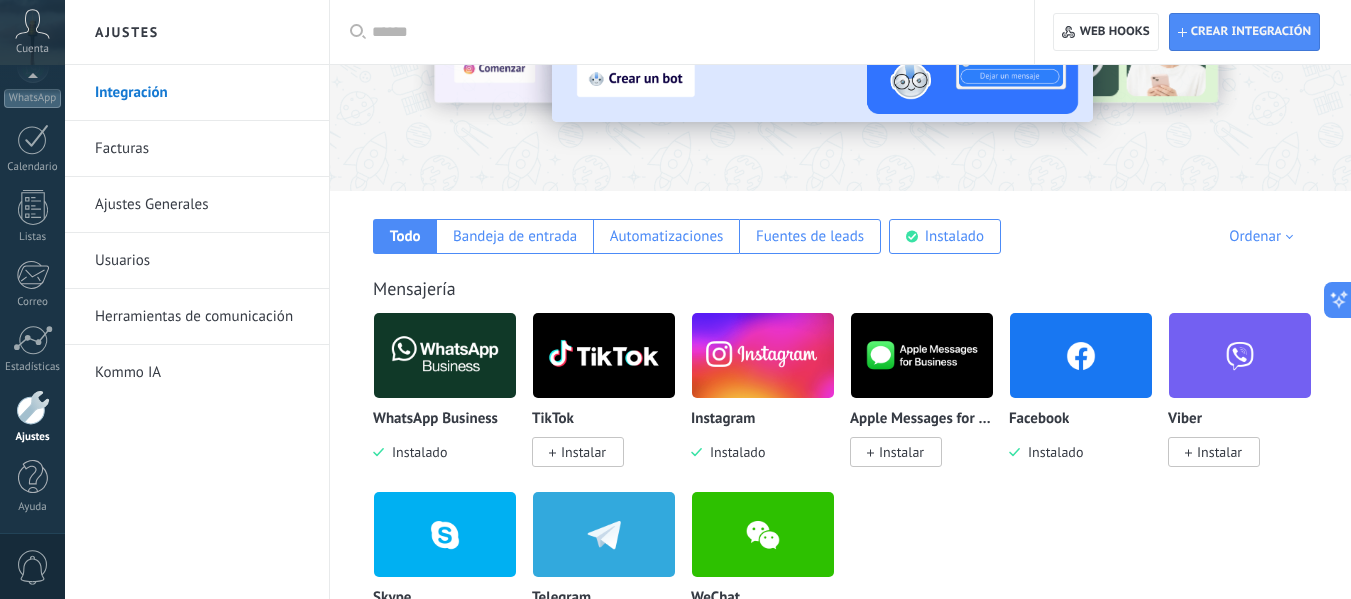 click on "Herramientas de comunicación" at bounding box center (202, 317) 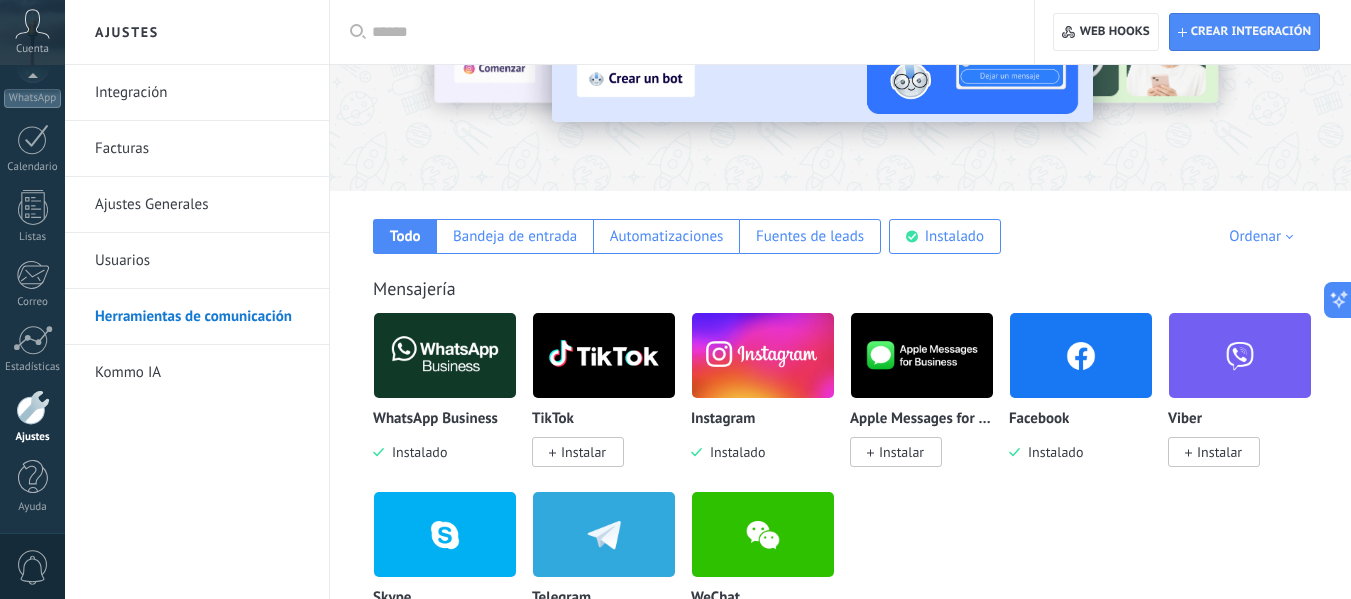 click on ".abccls-1,.abccls-2{fill-rule:evenodd}.abccls-2{fill:#fff} .abfcls-1{fill:none}.abfcls-2{fill:#fff} .abncls-1{isolation:isolate}.abncls-2{opacity:.06}.abncls-2,.abncls-3,.abncls-6{mix-blend-mode:multiply}.abncls-3{opacity:.15}.abncls-4,.abncls-8{fill:#fff}.abncls-5{fill:url(#abnlinear-gradient)}.abncls-6{opacity:.04}.abncls-7{fill:url(#abnlinear-gradient-2)}.abncls-8{fill-rule:evenodd} .abqst0{fill:#ffa200} .abwcls-1{fill:#252525} .cls-1{isolation:isolate} .acicls-1{fill:none} .aclcls-1{fill:#232323} .acnst0{display:none} .addcls-1,.addcls-2{fill:none;stroke-miterlimit:10}.addcls-1{stroke:#dfe0e5}.addcls-2{stroke:#a1a7ab} .adecls-1,.adecls-2{fill:none;stroke-miterlimit:10}.adecls-1{stroke:#dfe0e5}.adecls-2{stroke:#a1a7ab} .adqcls-1{fill:#8591a5;fill-rule:evenodd} .aeccls-1{fill:#5c9f37} .aeecls-1{fill:#f86161} .aejcls-1{fill:#8591a5;fill-rule:evenodd} .aekcls-1{fill-rule:evenodd} .aelcls-1{fill-rule:evenodd;fill:currentColor} .aemcls-1{fill-rule:evenodd;fill:currentColor} .aencls-2{fill:#f86161;opacity:.3}" at bounding box center [675, 99] 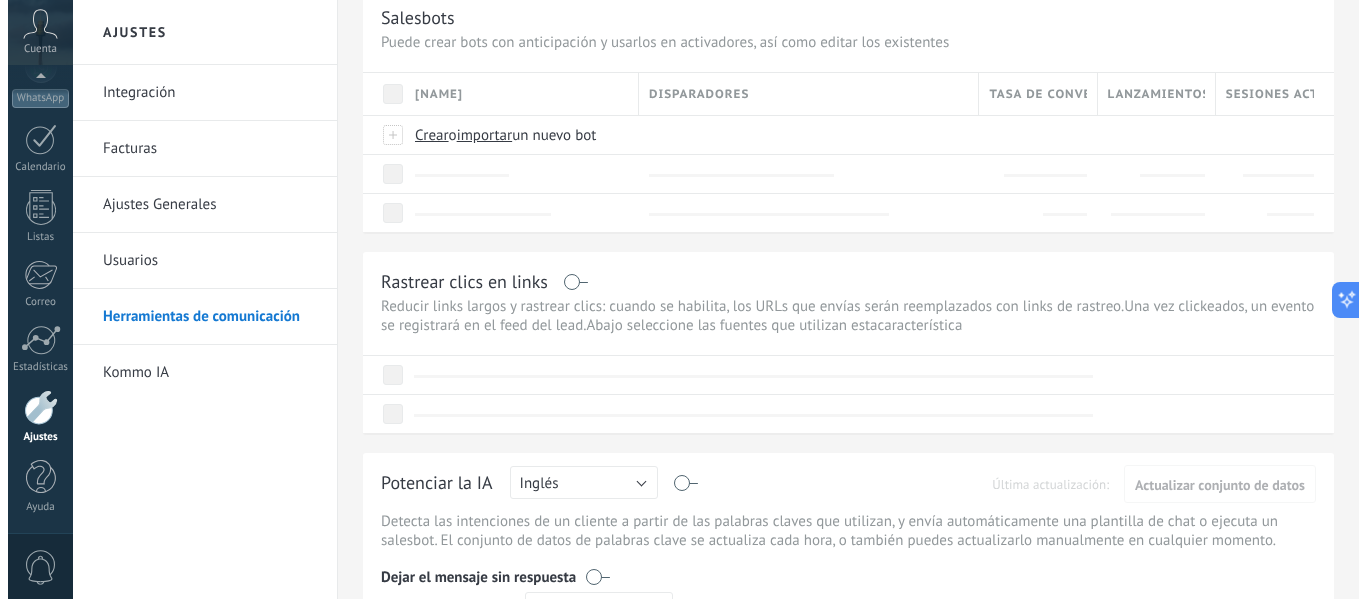 scroll, scrollTop: 0, scrollLeft: 0, axis: both 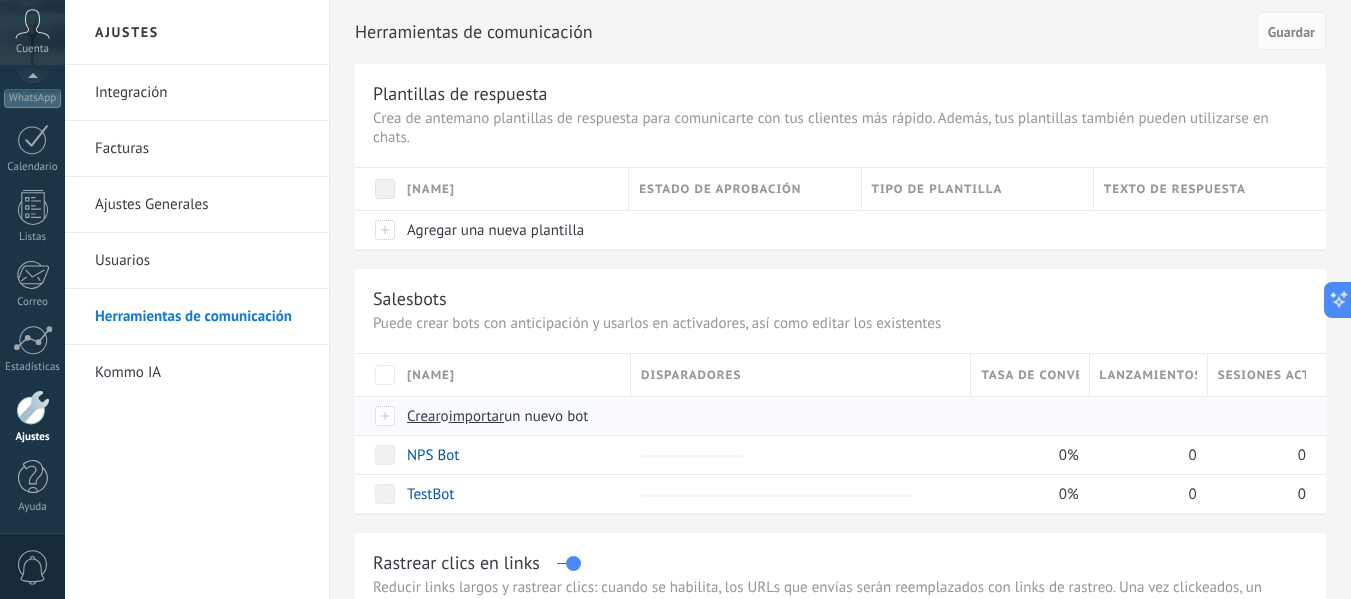 click on "Crear" at bounding box center (424, 416) 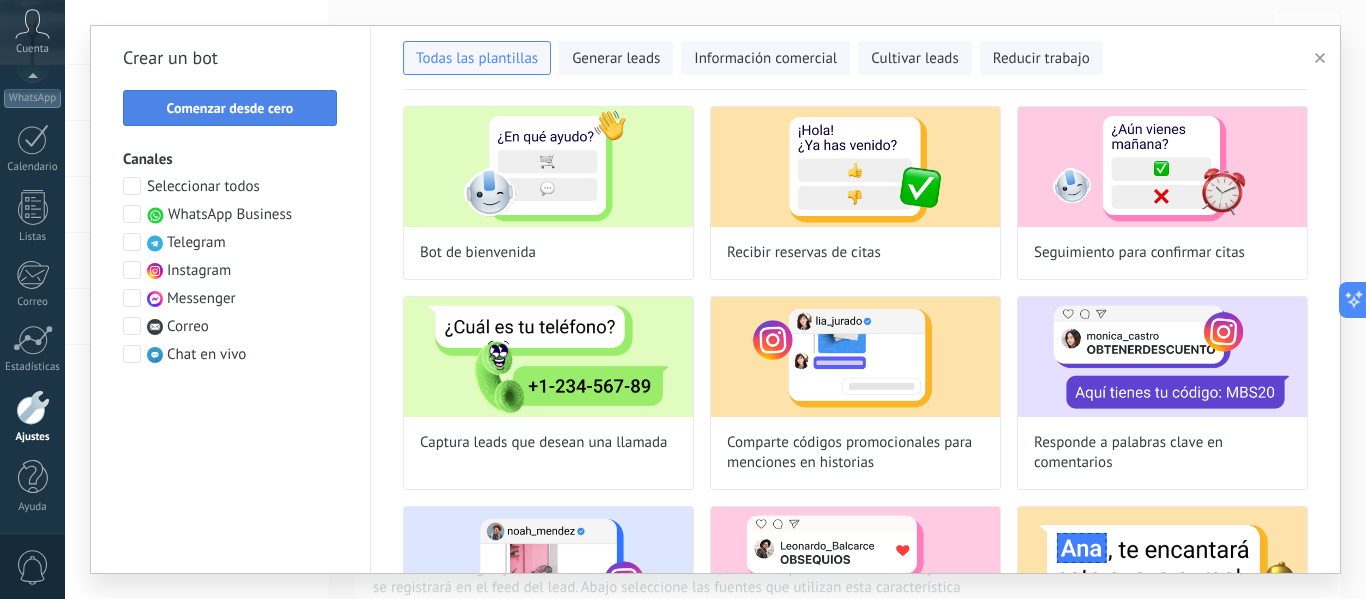 click on "Comenzar desde cero" at bounding box center (230, 108) 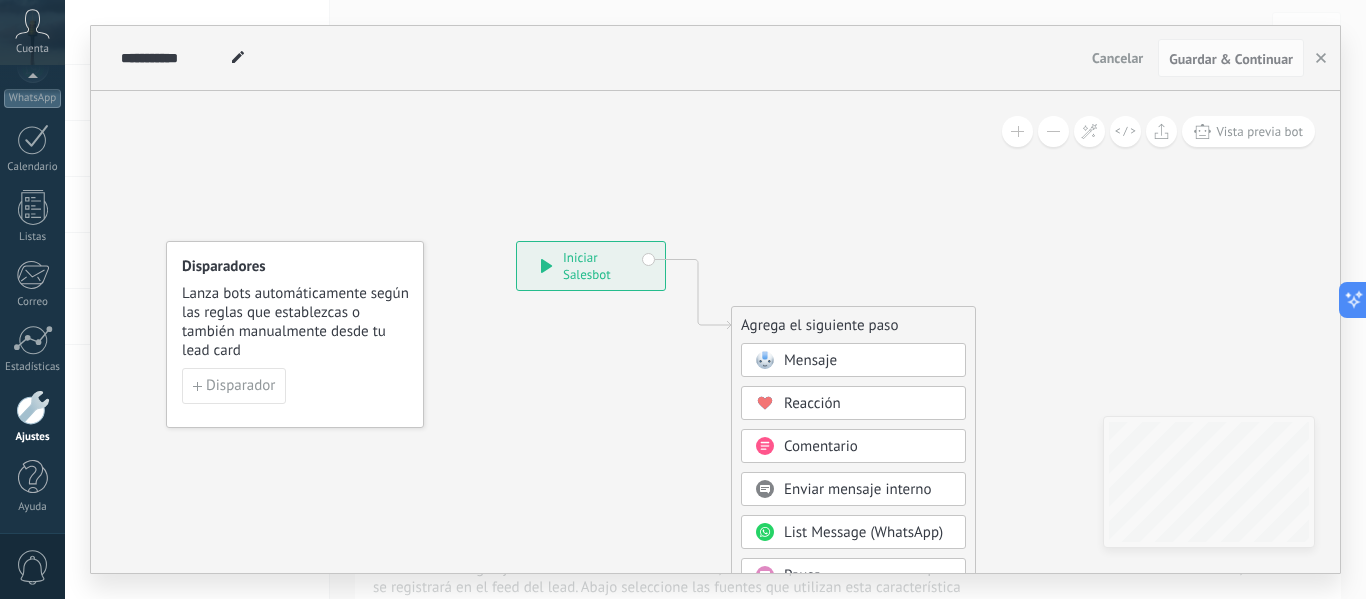 click on "Mensaje" at bounding box center (810, 360) 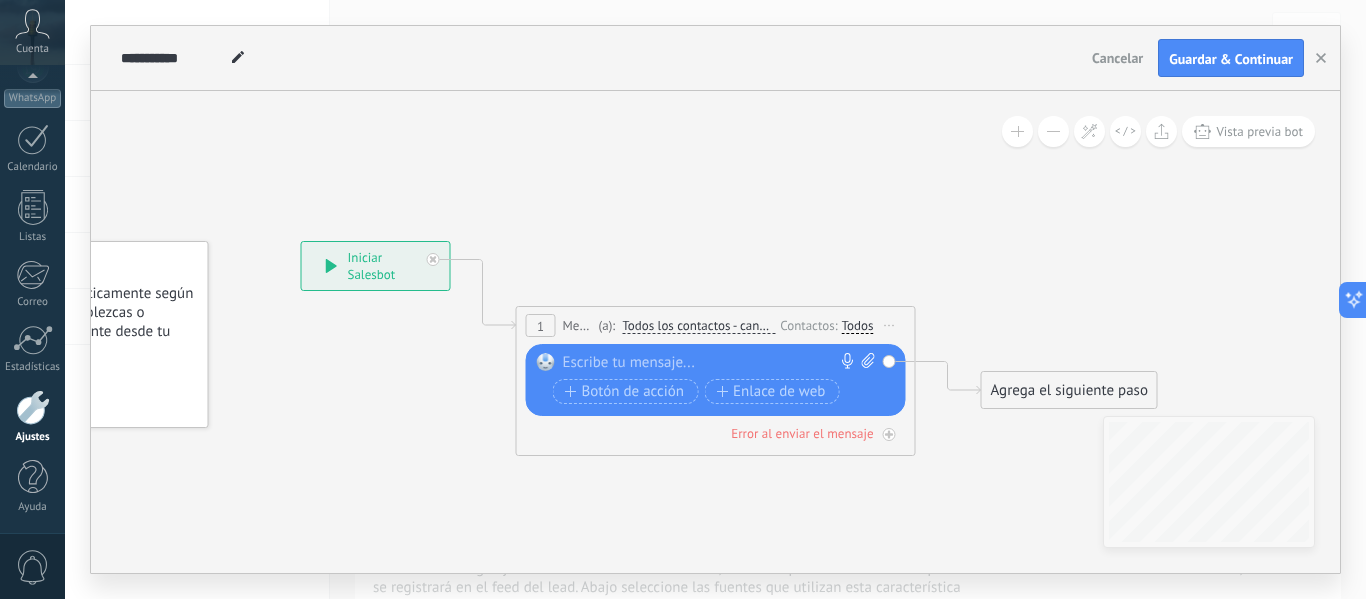 click at bounding box center [711, 363] 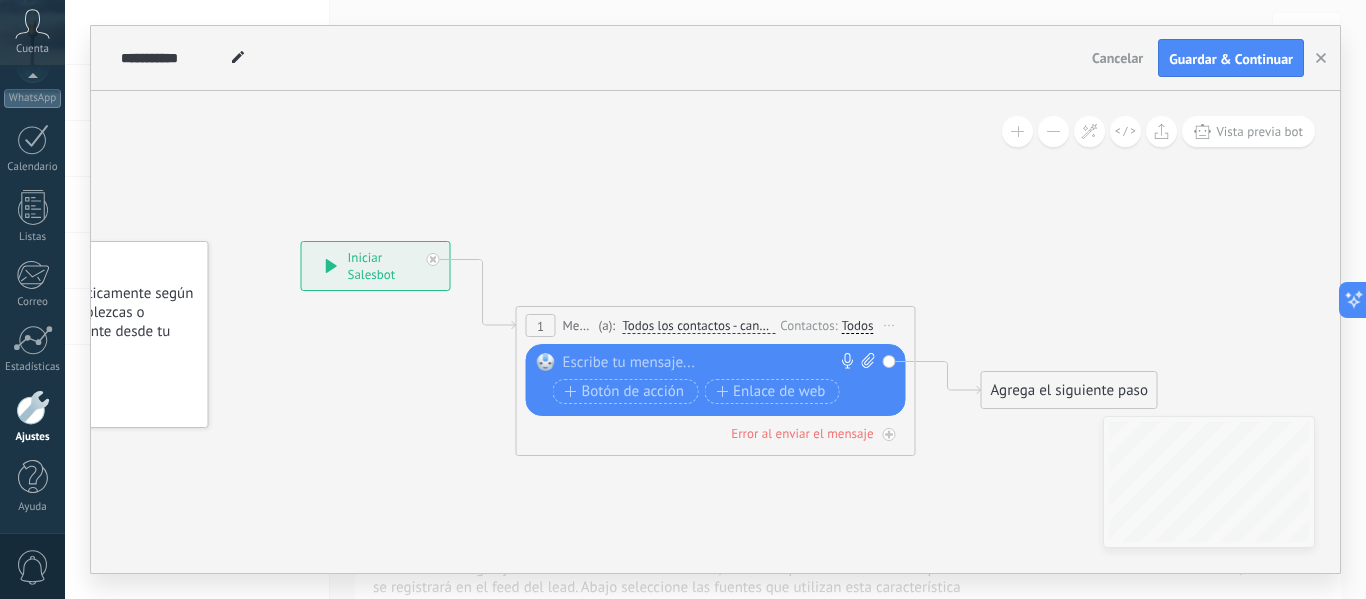 paste 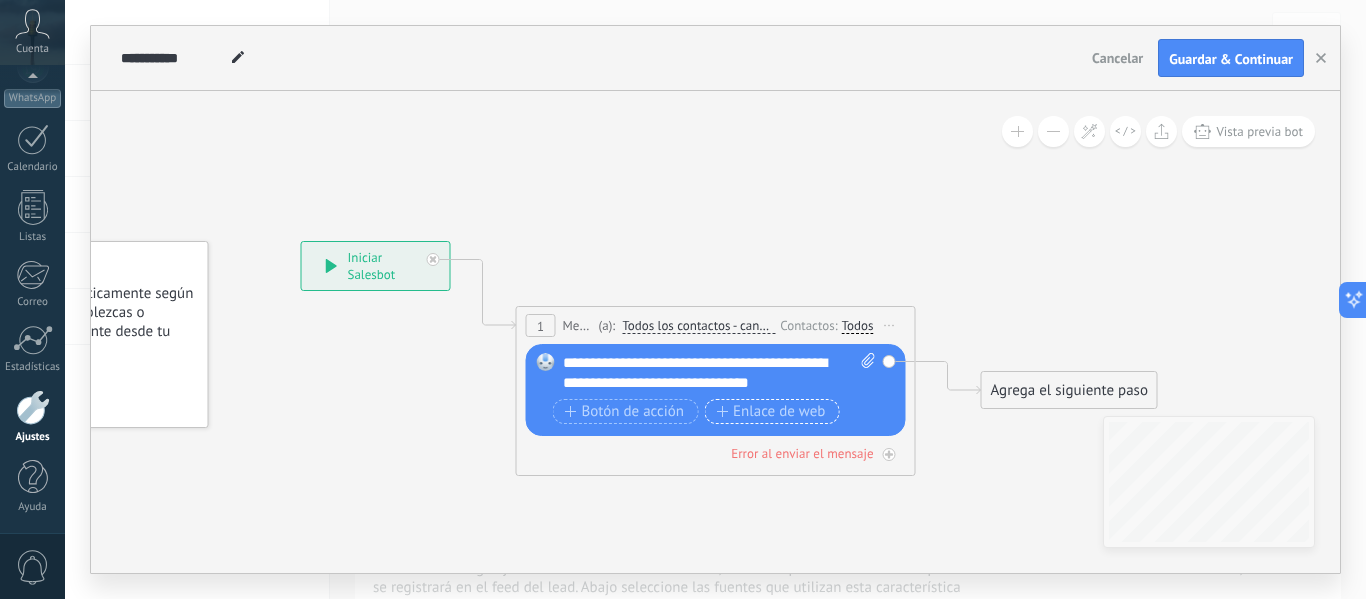 click on "Enlace de web" at bounding box center (625, 412) 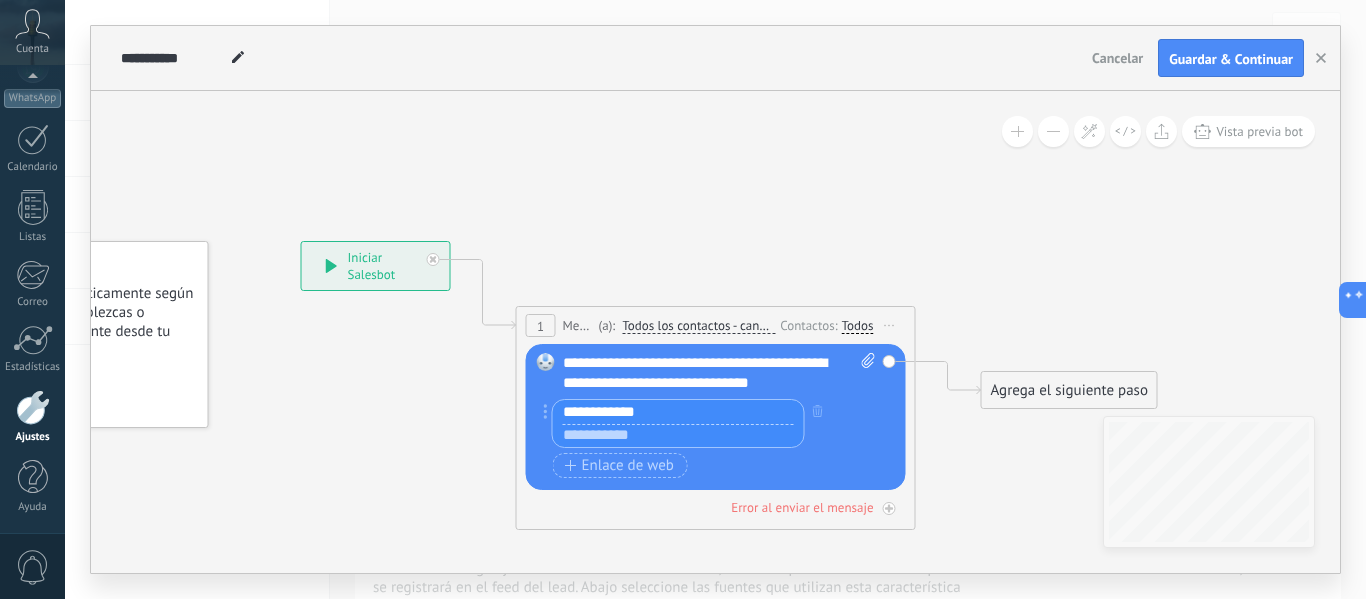 type on "**********" 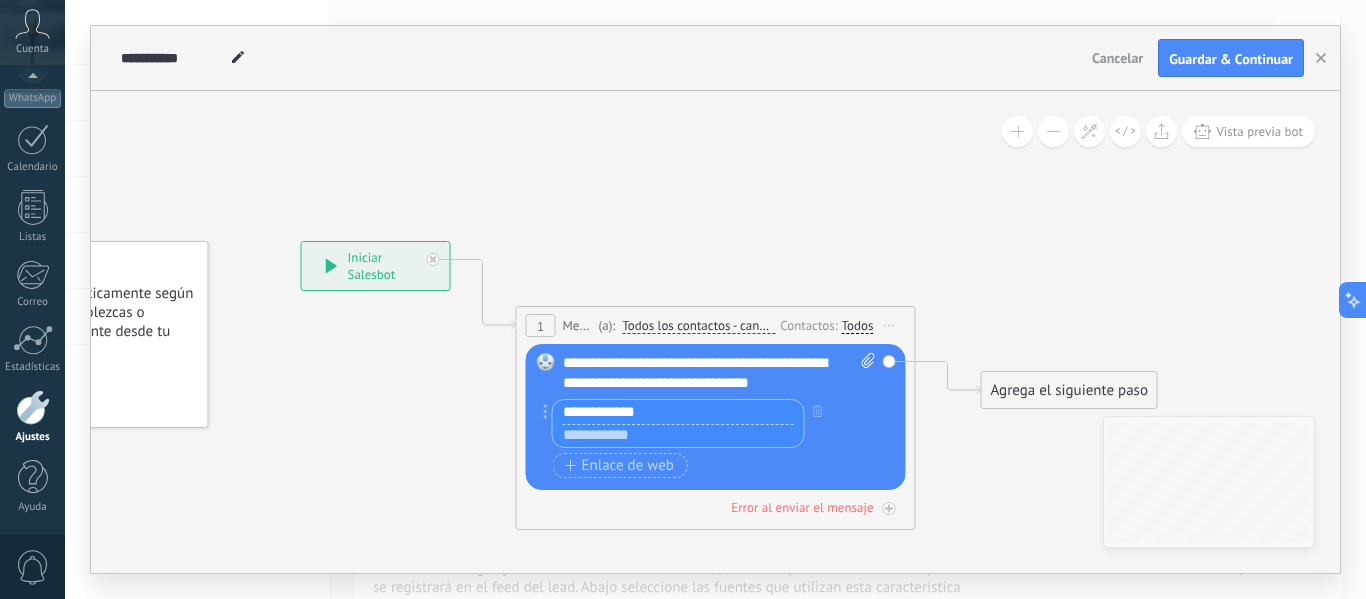 click at bounding box center [678, 436] 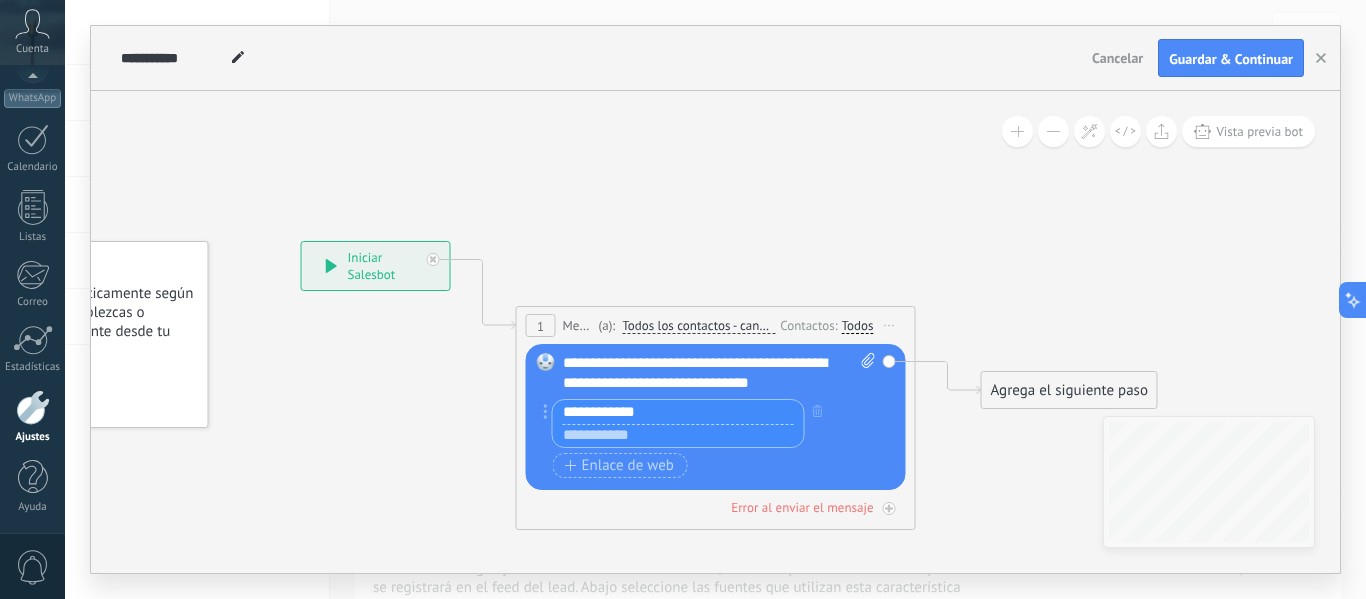 click on "**********" at bounding box center (678, 412) 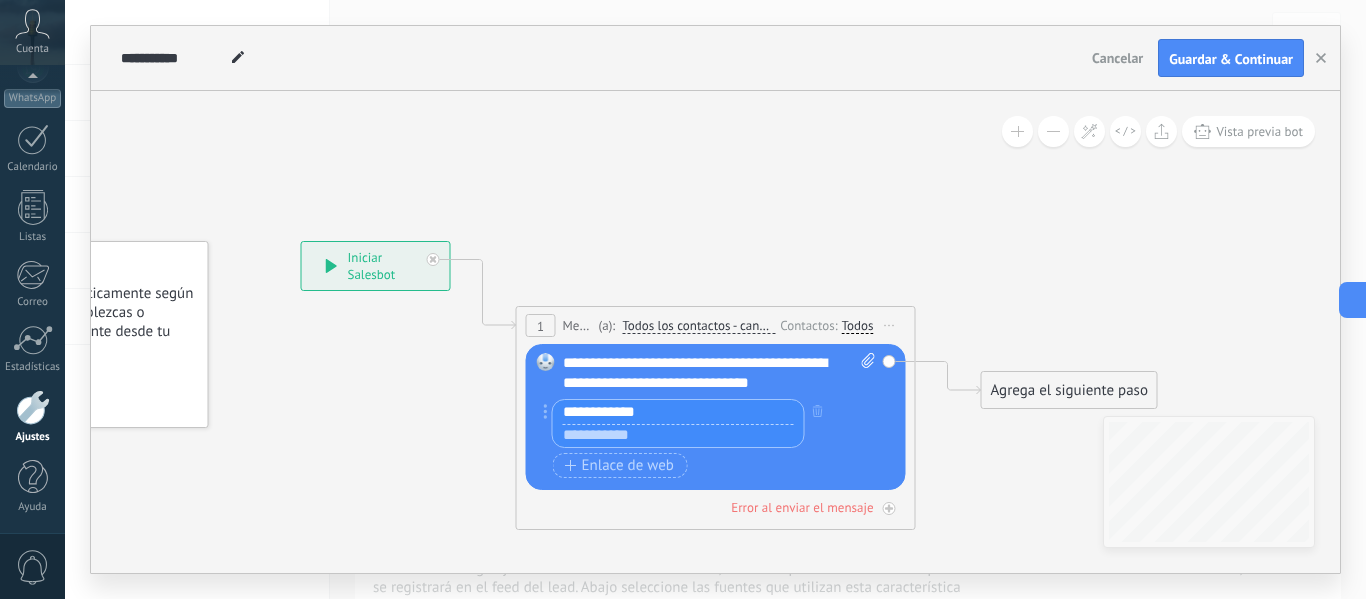 click at bounding box center (678, 436) 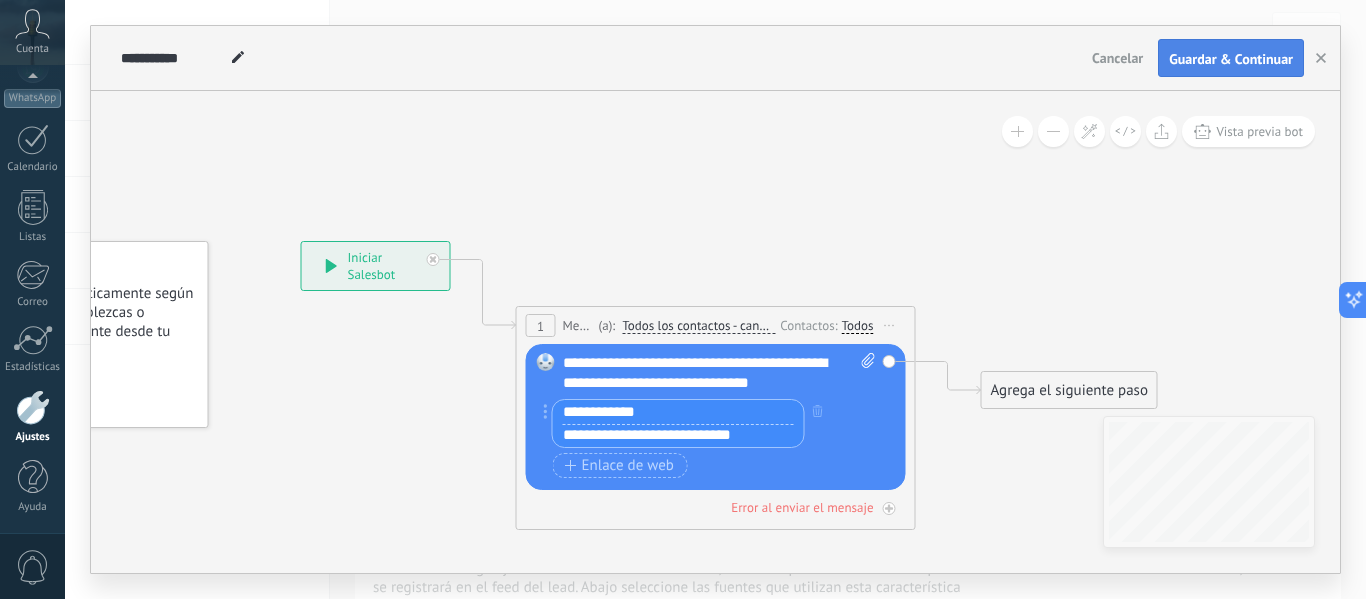 type on "**********" 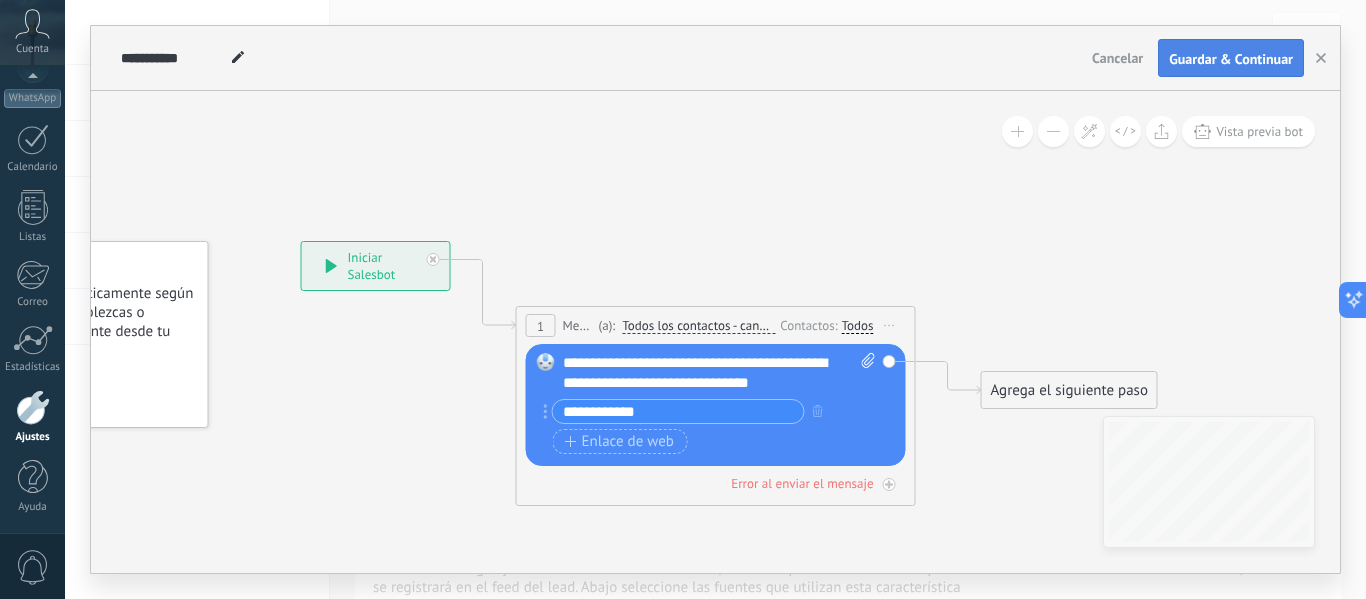 click on "Guardar & Continuar" at bounding box center [1231, 59] 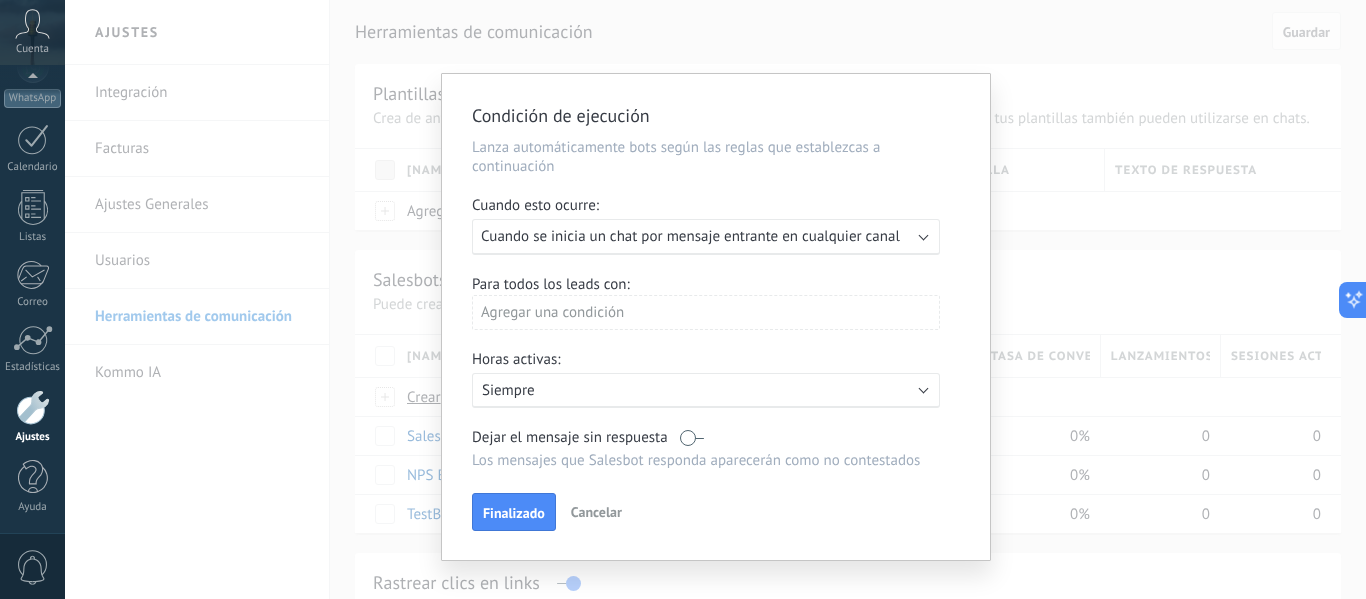 click on "Ejecutar:  Cuando se inicia un chat por mensaje entrante en cualquier canal" at bounding box center [706, 237] 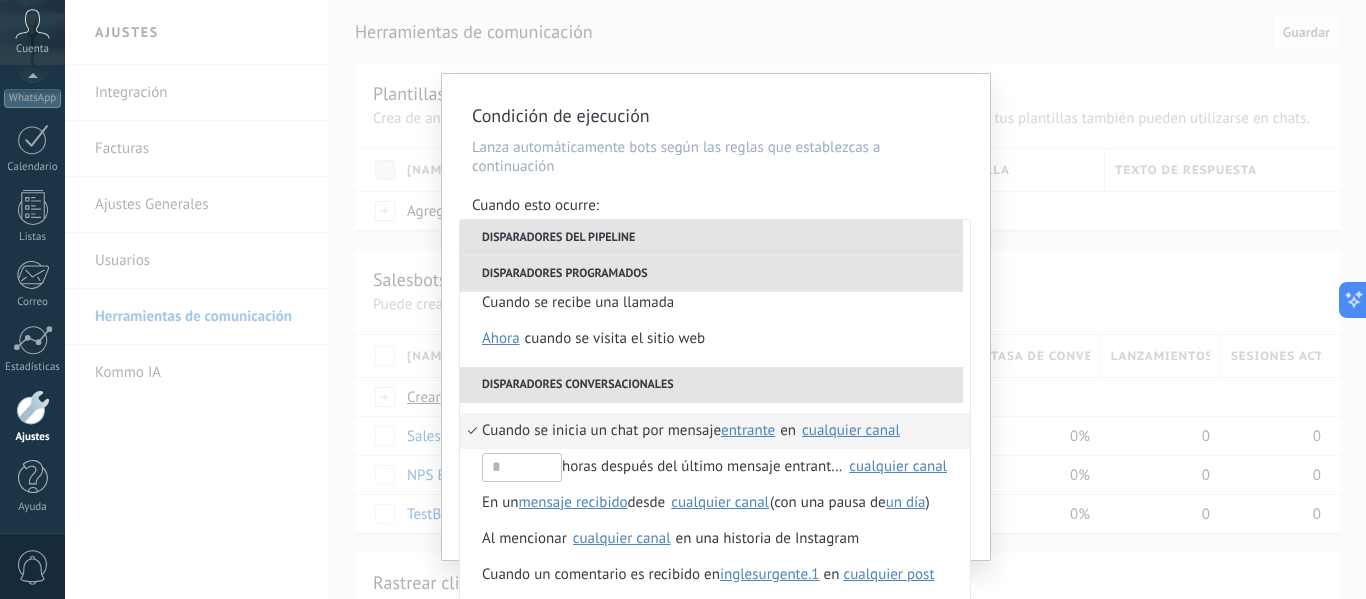 scroll, scrollTop: 500, scrollLeft: 0, axis: vertical 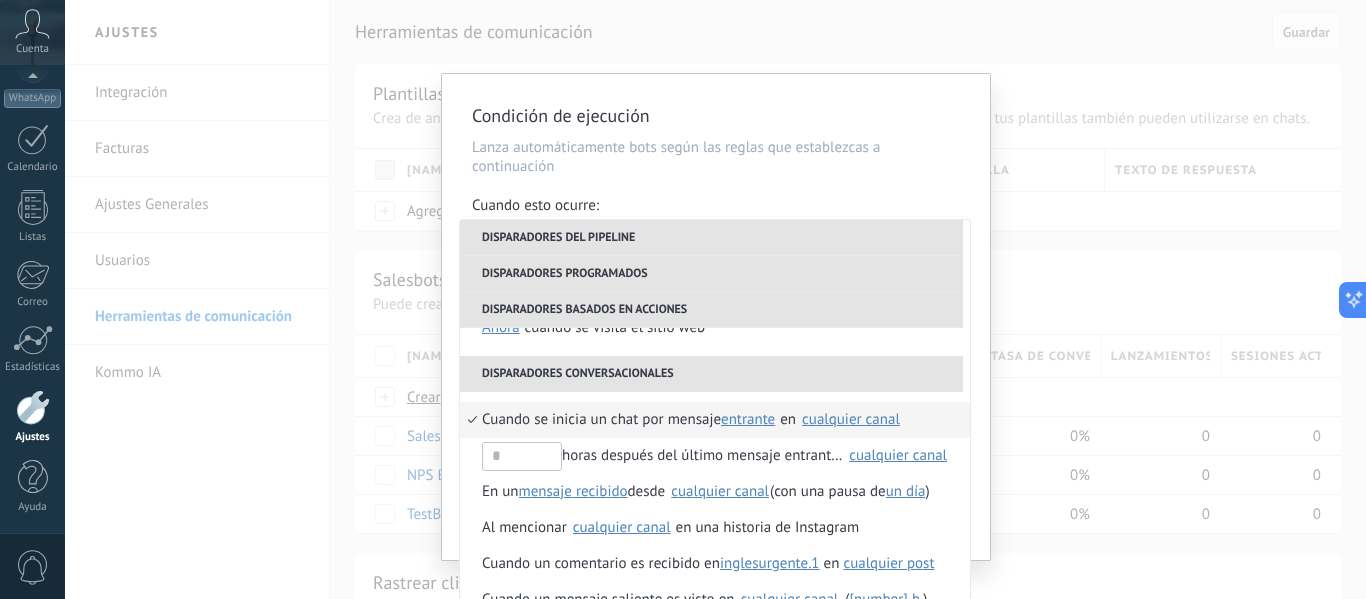 click on "cualquier canal" at bounding box center (851, 419) 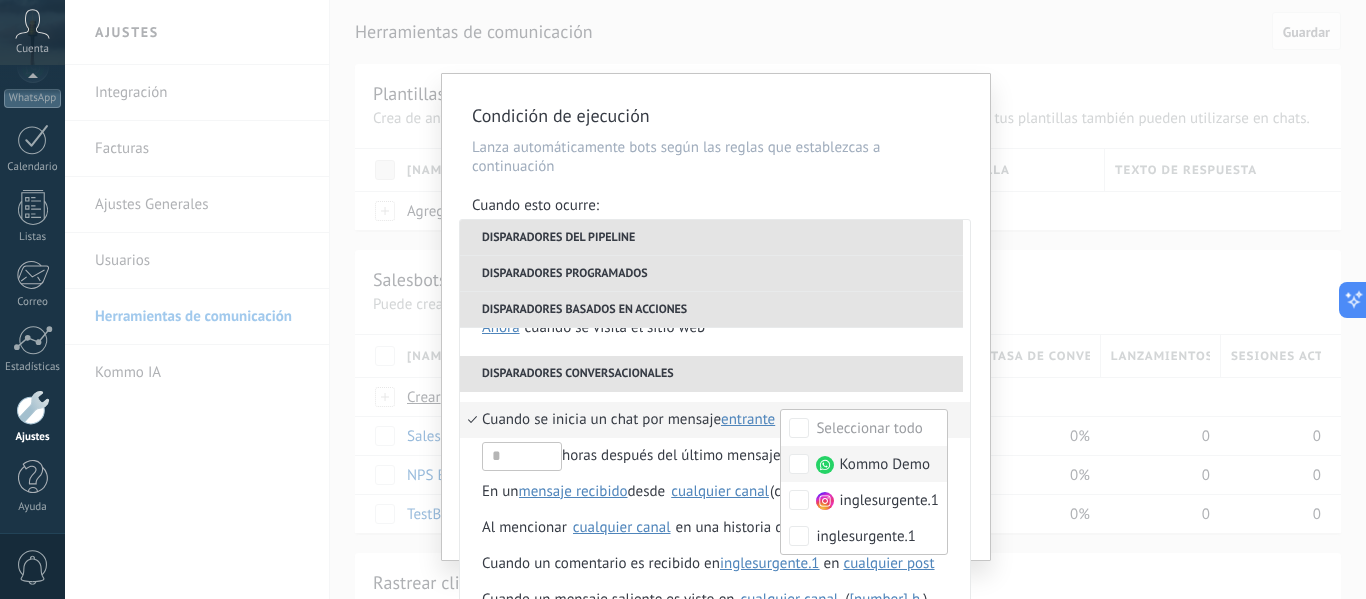 click on "Kommo Demo" at bounding box center (864, 428) 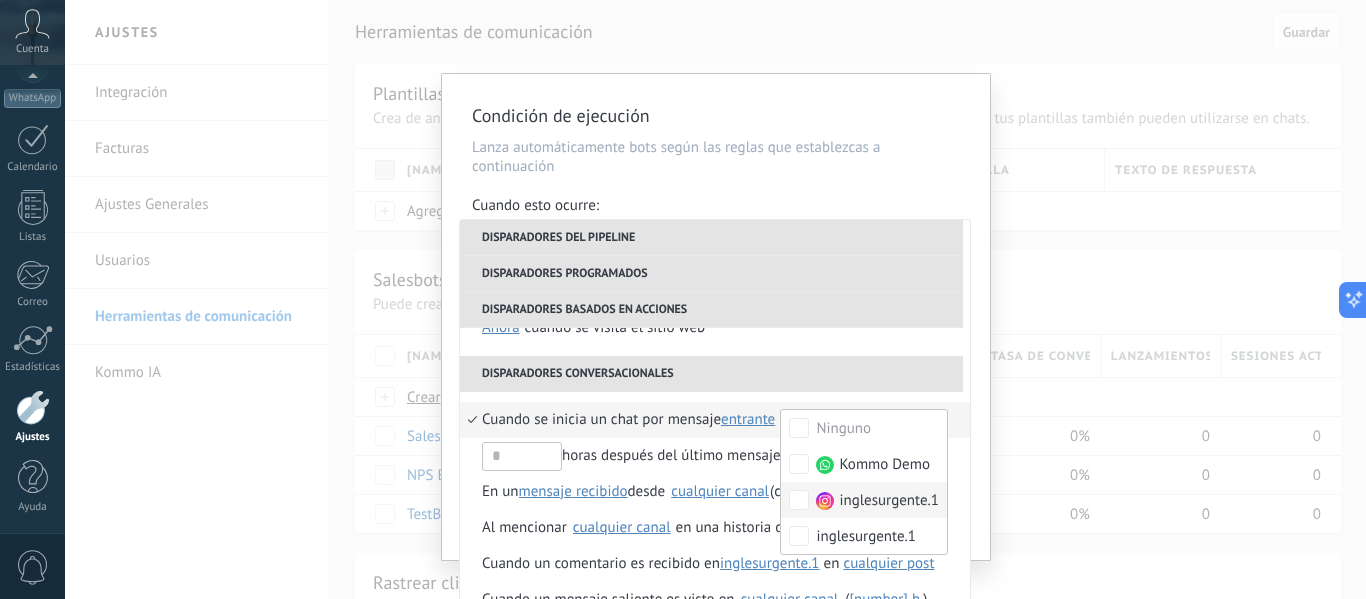 drag, startPoint x: 837, startPoint y: 466, endPoint x: 838, endPoint y: 487, distance: 21.023796 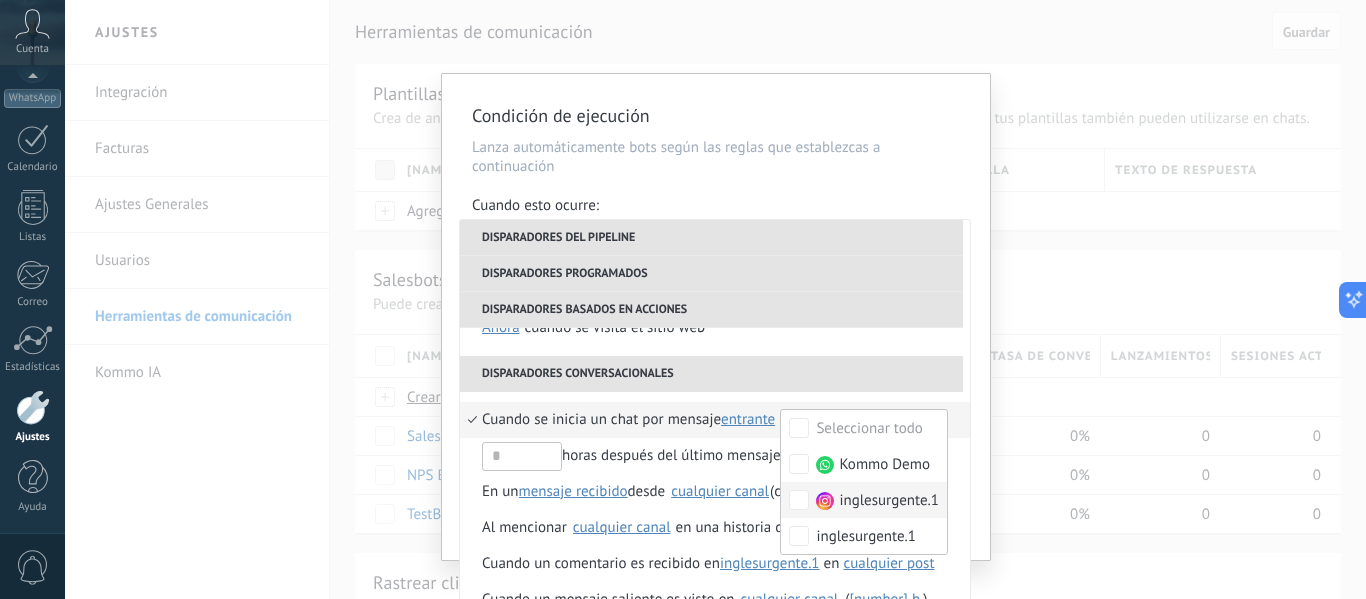 click on "inglesurgente.1" at bounding box center [884, 465] 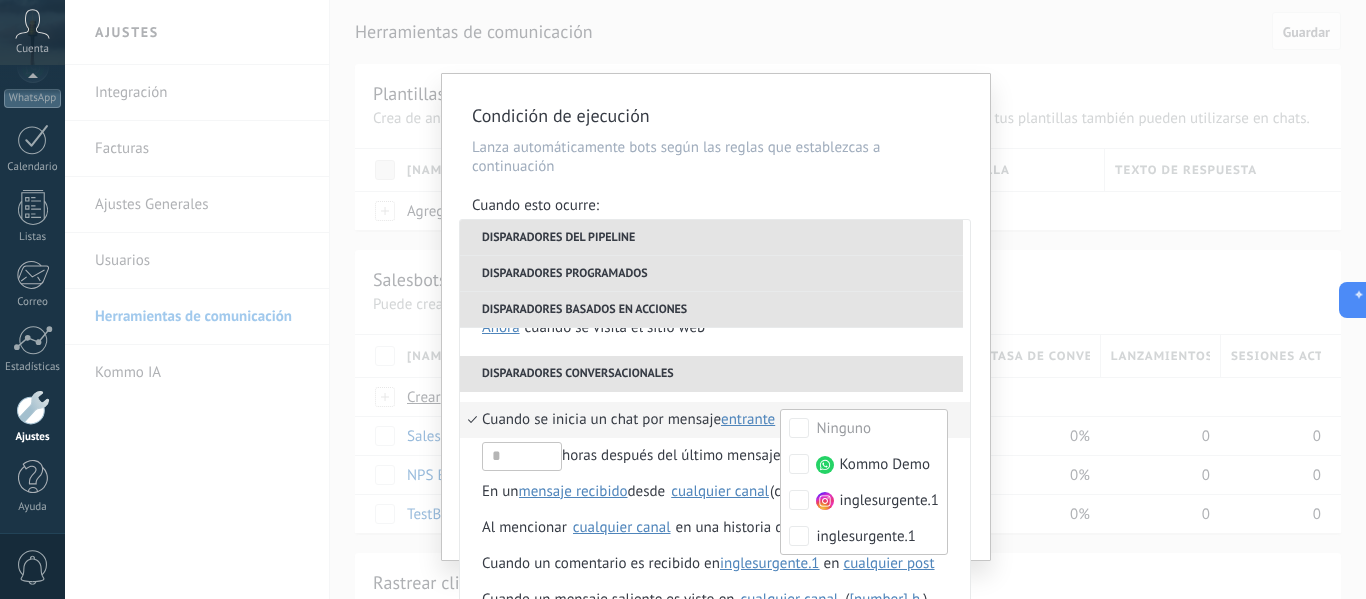 click on "Cuando se inicia un chat por mensaje" at bounding box center [601, 420] 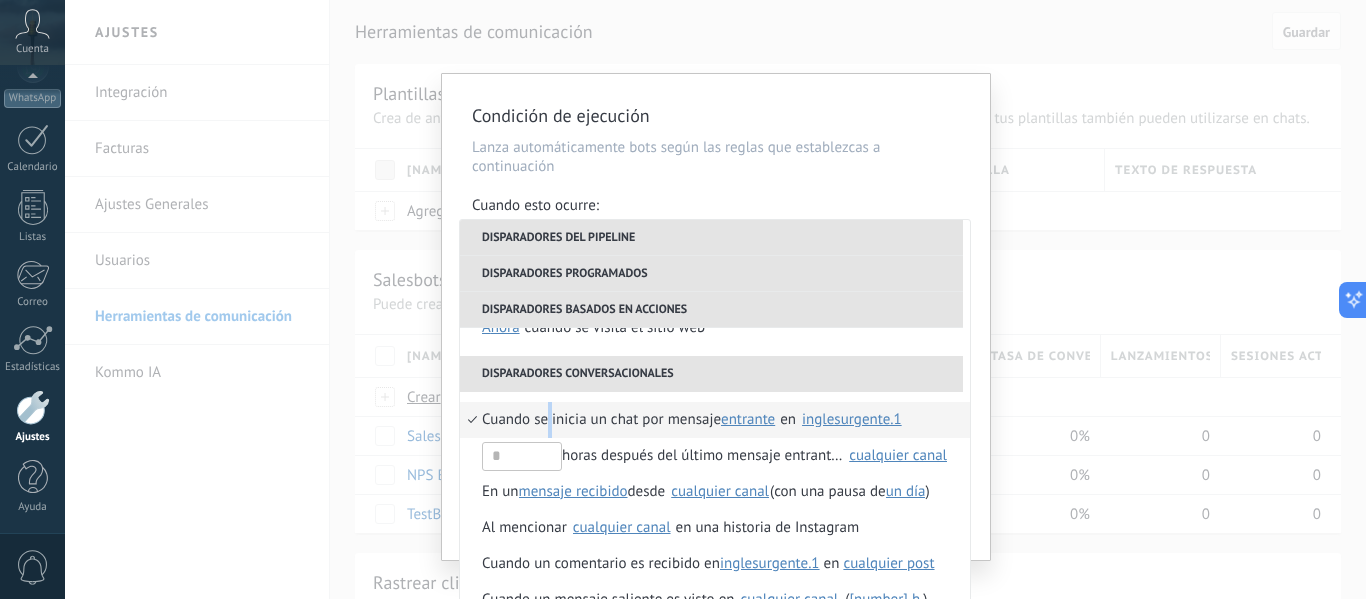 click on "Cuando se inicia un chat por mensaje" at bounding box center (601, 420) 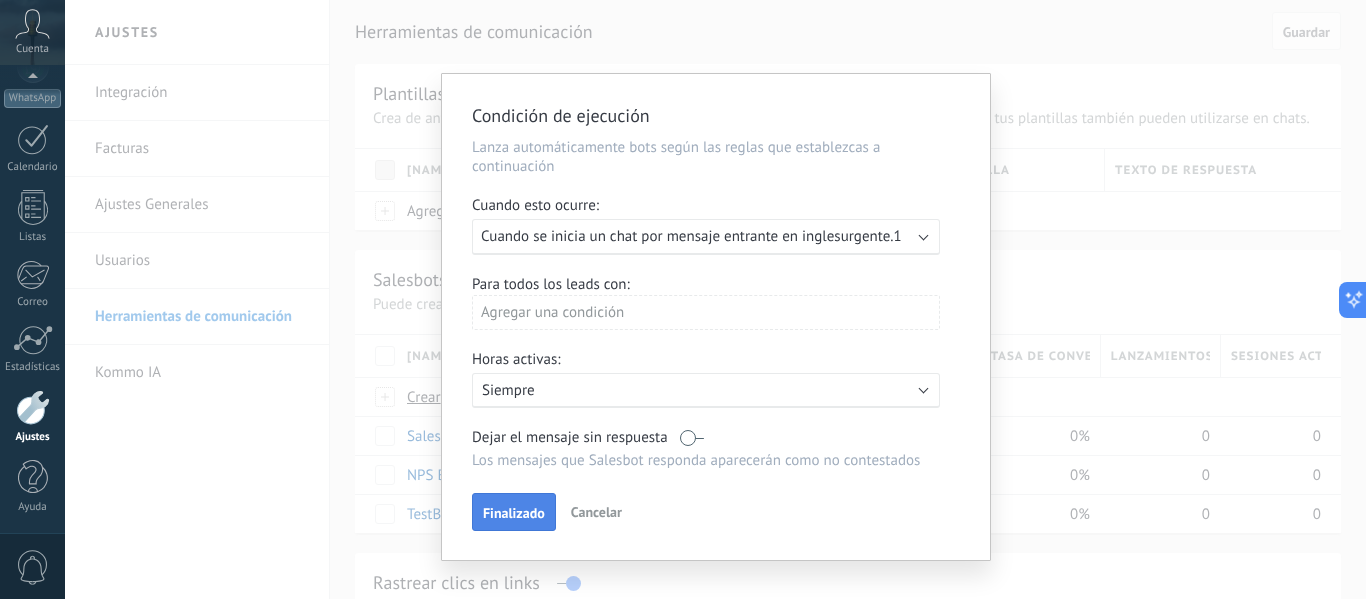 click on "Condición de ejecución Lanza automáticamente bots según las reglas que establezcas a continuación Cuando esto ocurre: Ejecutar: Cuando se inicia un chat por mensaje entrante en [DOMAIN] Para todos los leads con: Agregar una condición Horas activas: Activo: Siempre Dejar el mensaje sin respuesta Los mensajes que Salesbot responda aparecerán como no contestados Aplicar a todos los leads en esta etapa Finalizado Cancelar" at bounding box center [716, 317] 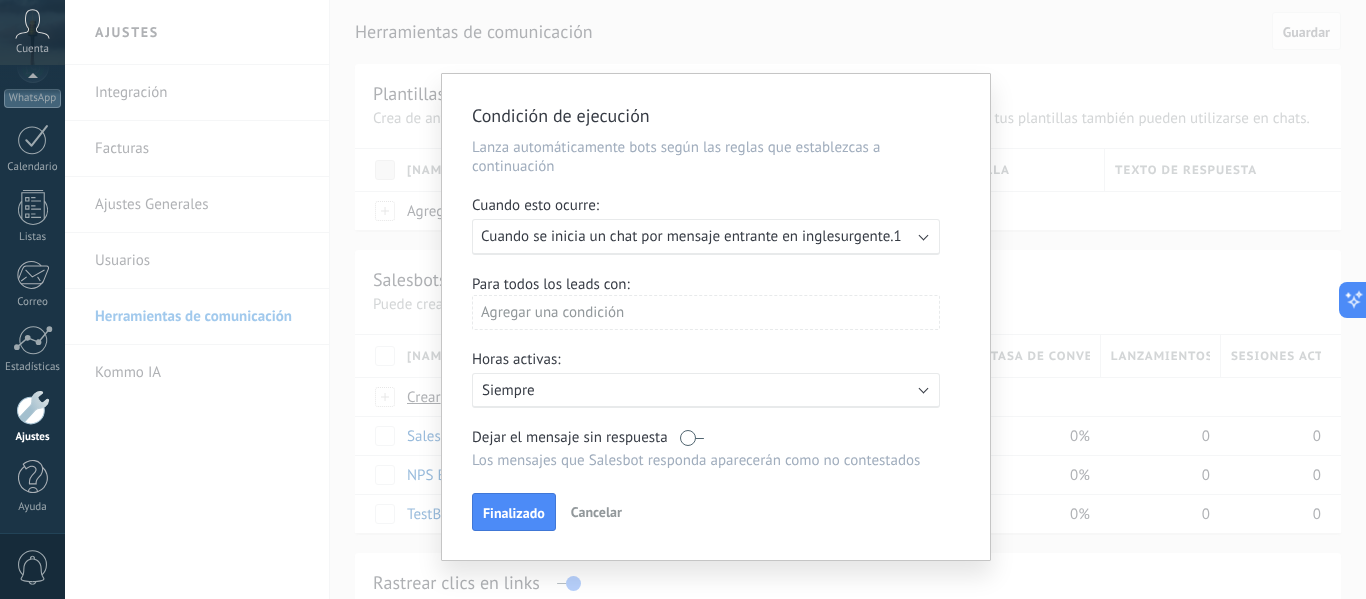 click on "Finalizado" at bounding box center (514, 513) 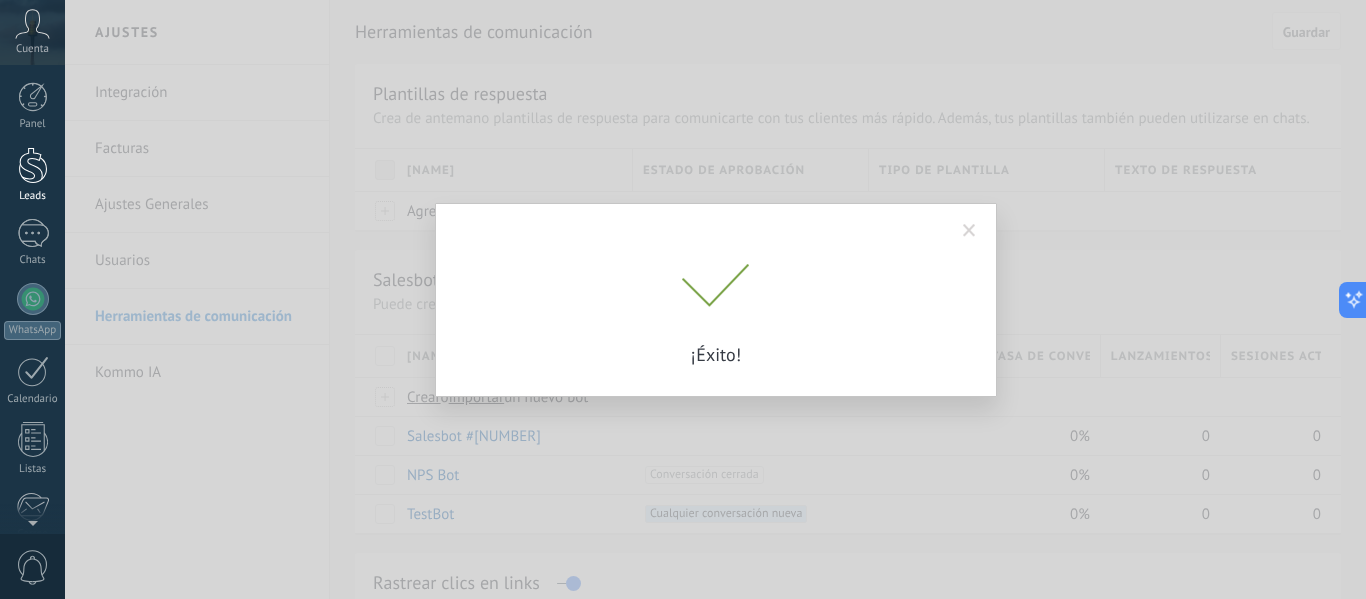 scroll, scrollTop: 0, scrollLeft: 0, axis: both 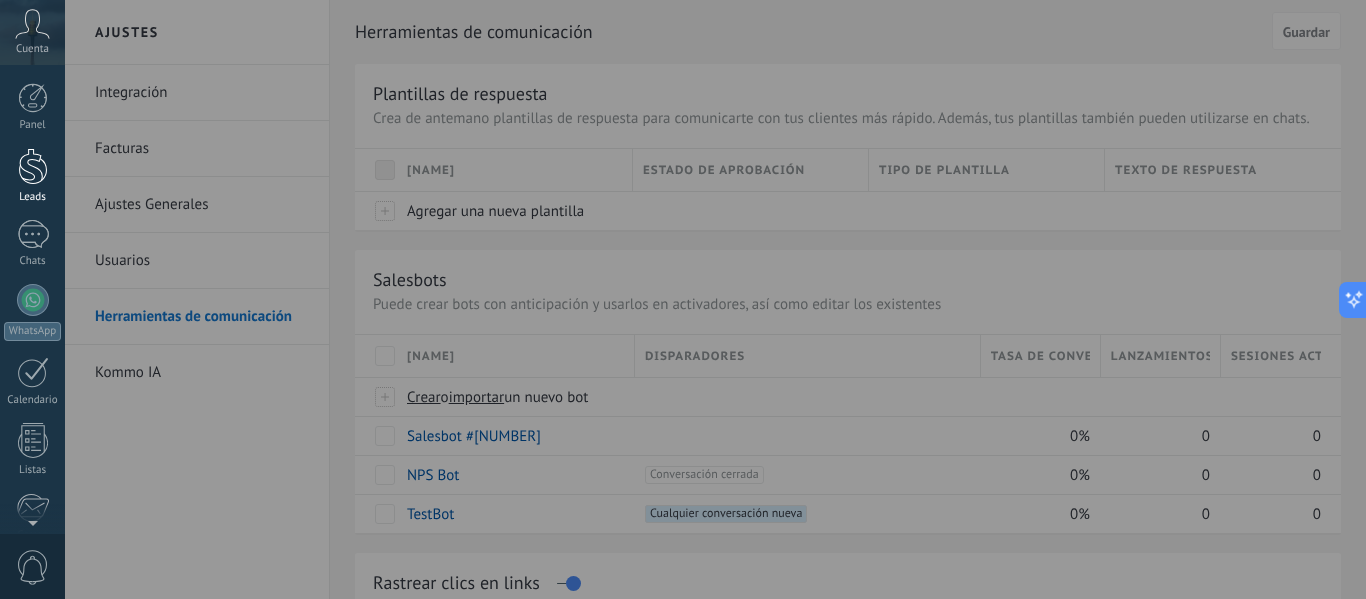 click at bounding box center (33, 166) 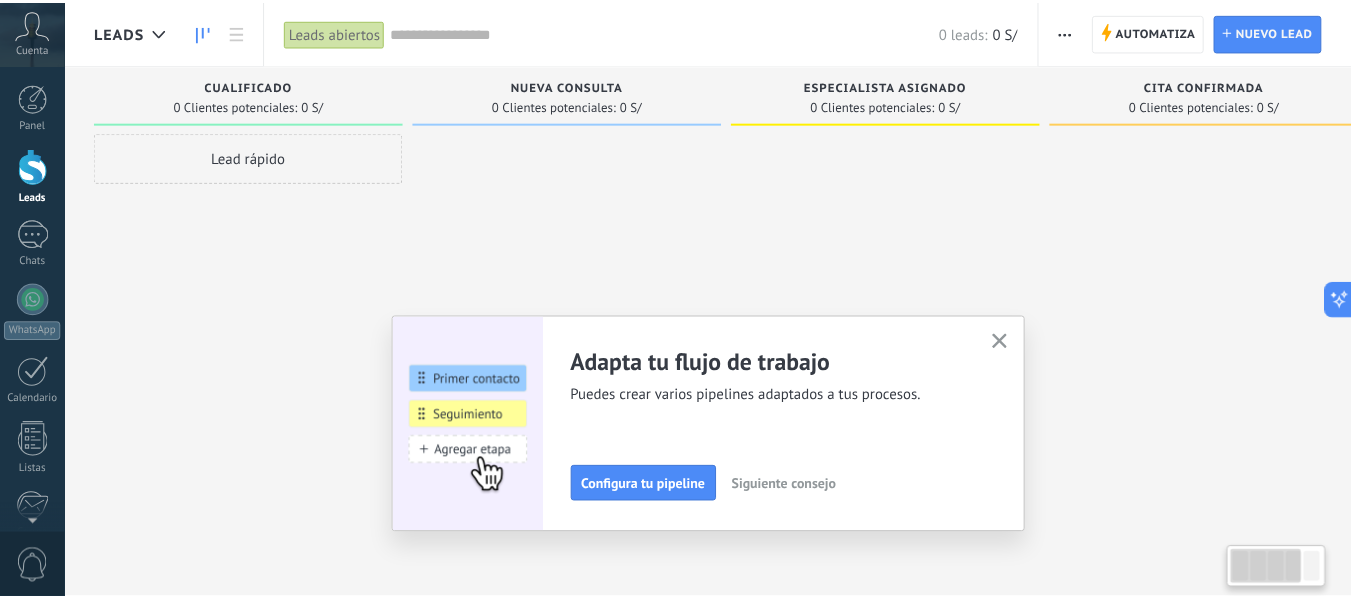 scroll, scrollTop: 0, scrollLeft: 0, axis: both 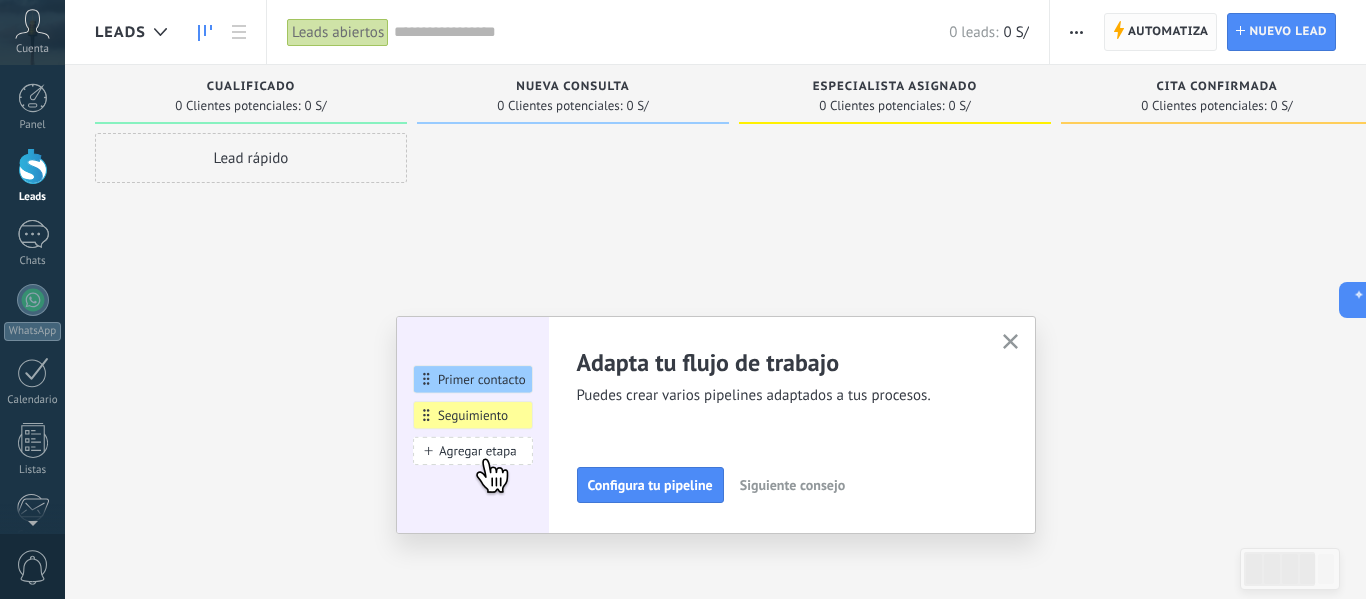 click on "Automatiza" at bounding box center (1168, 32) 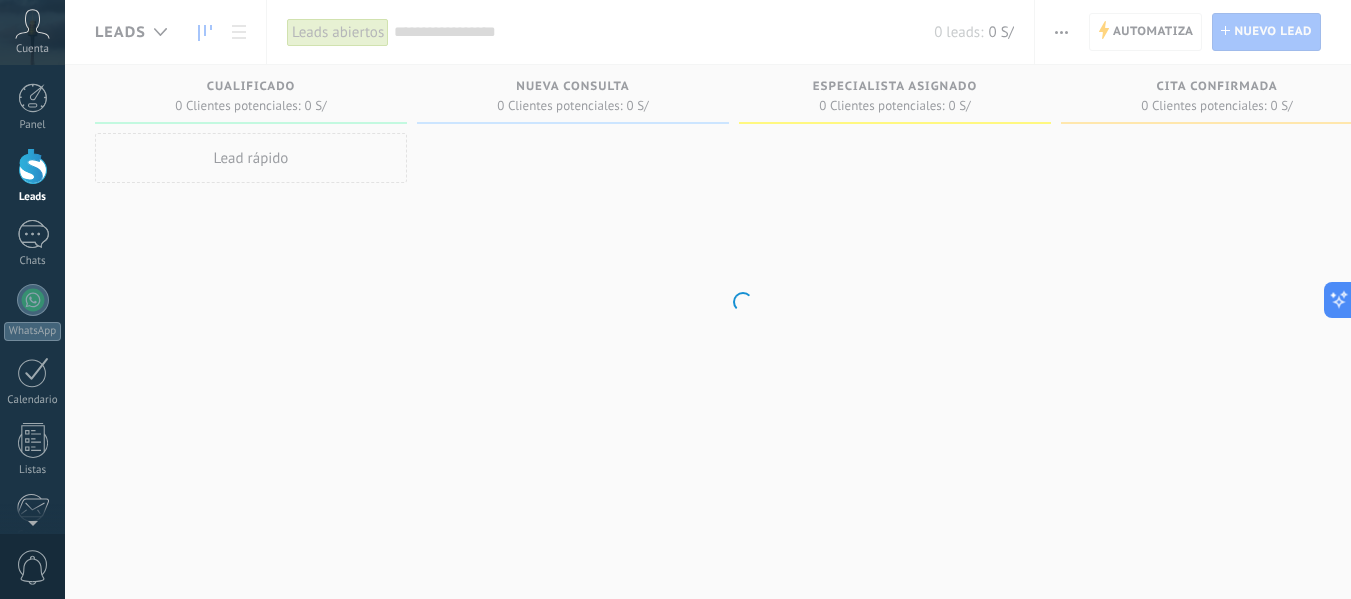 scroll, scrollTop: 0, scrollLeft: 0, axis: both 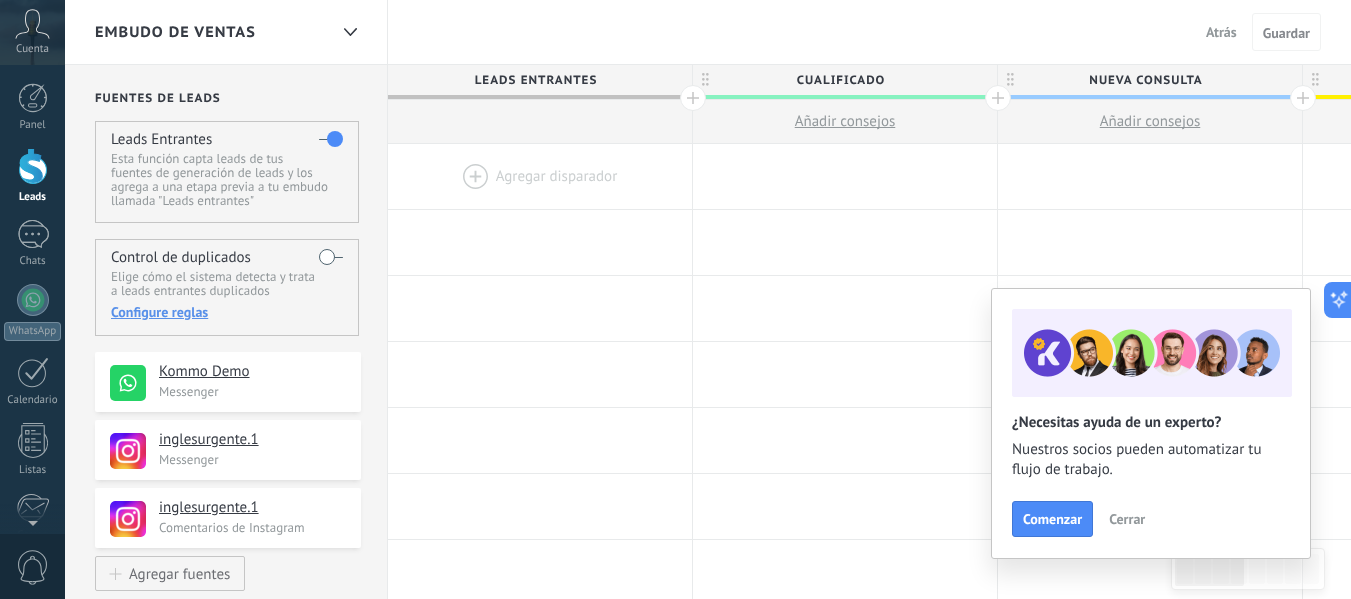 click at bounding box center [540, 176] 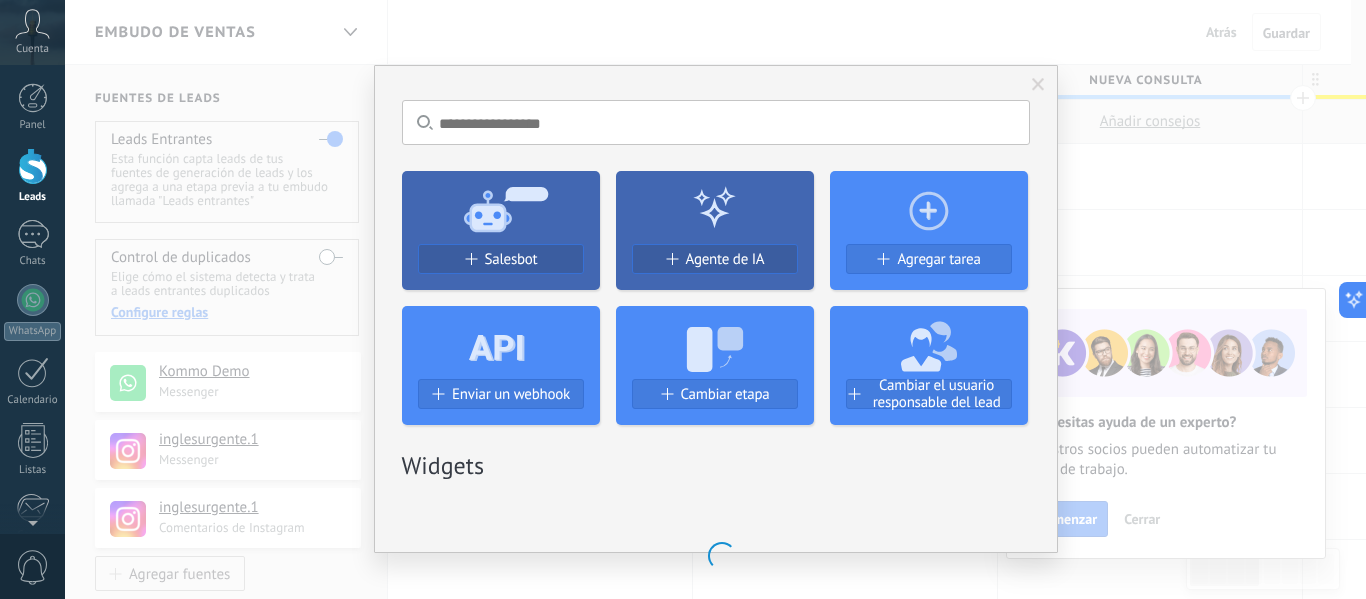 click on "Salesbot" at bounding box center [511, 259] 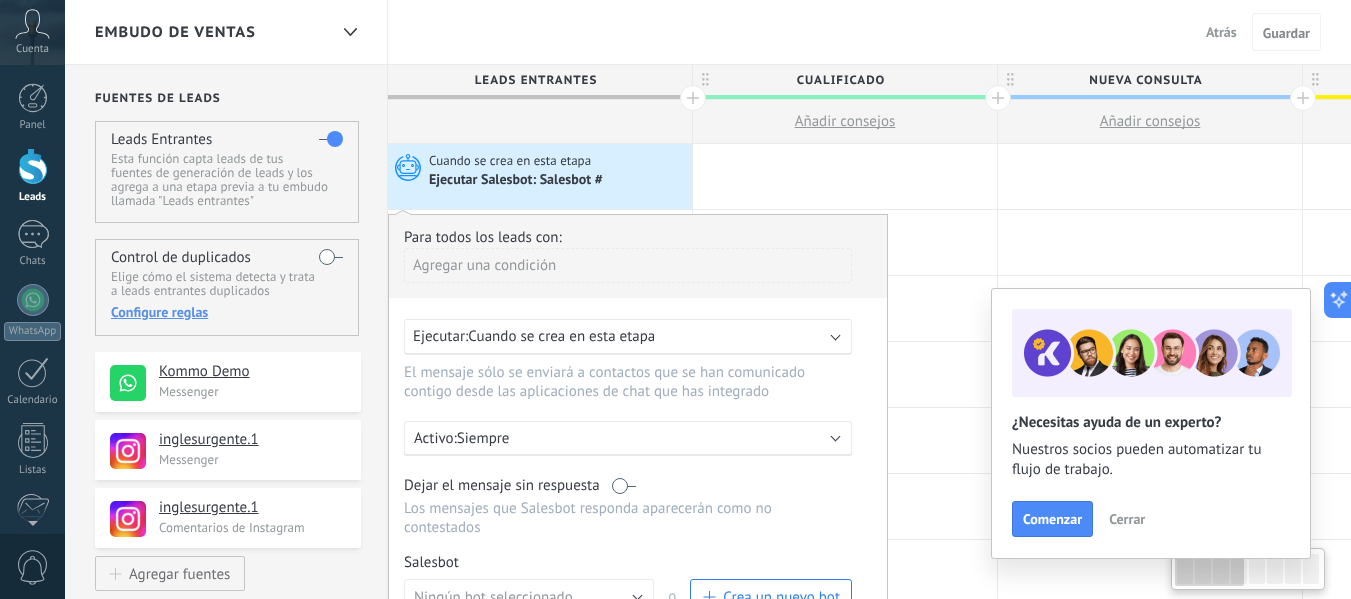 click on "Ejecutar:  Cuando se crea en esta etapa" at bounding box center [620, 336] 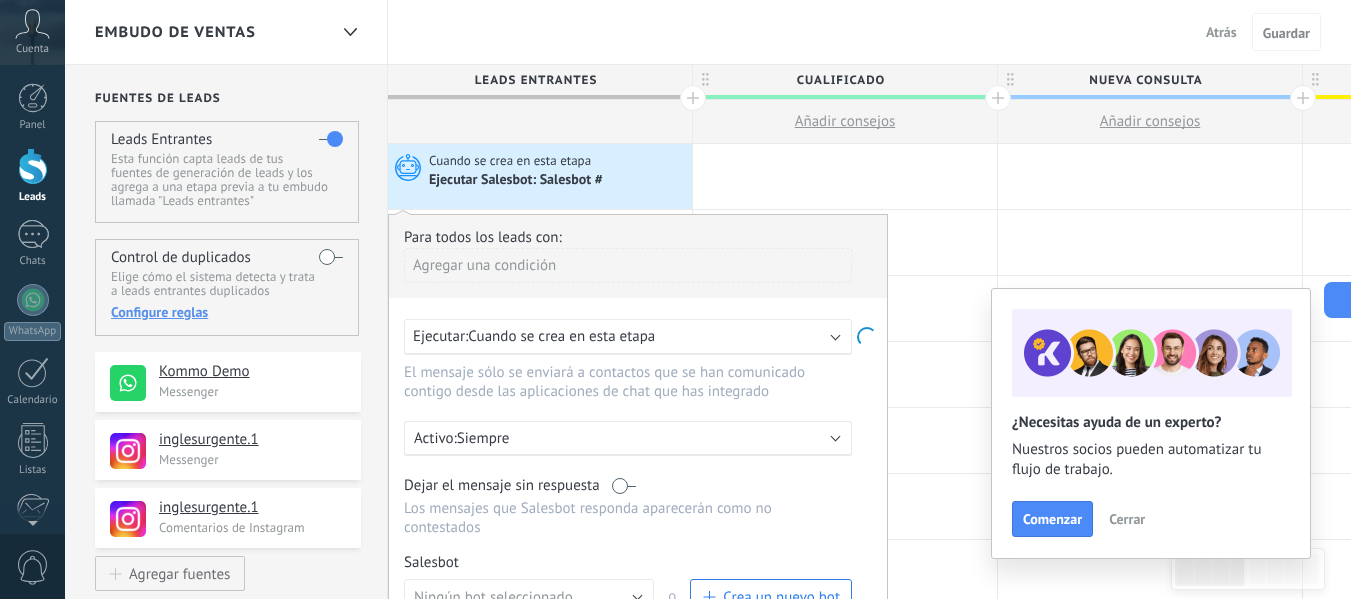 click on "Cerrar" at bounding box center [1127, 519] 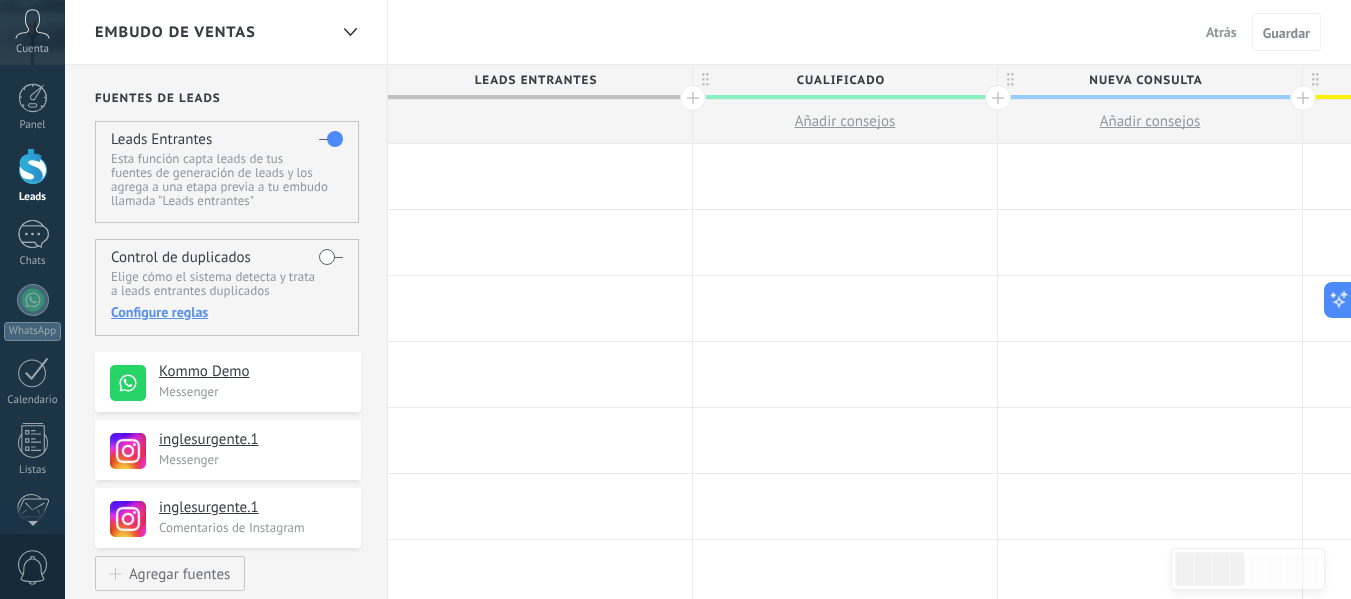 click at bounding box center [540, 122] 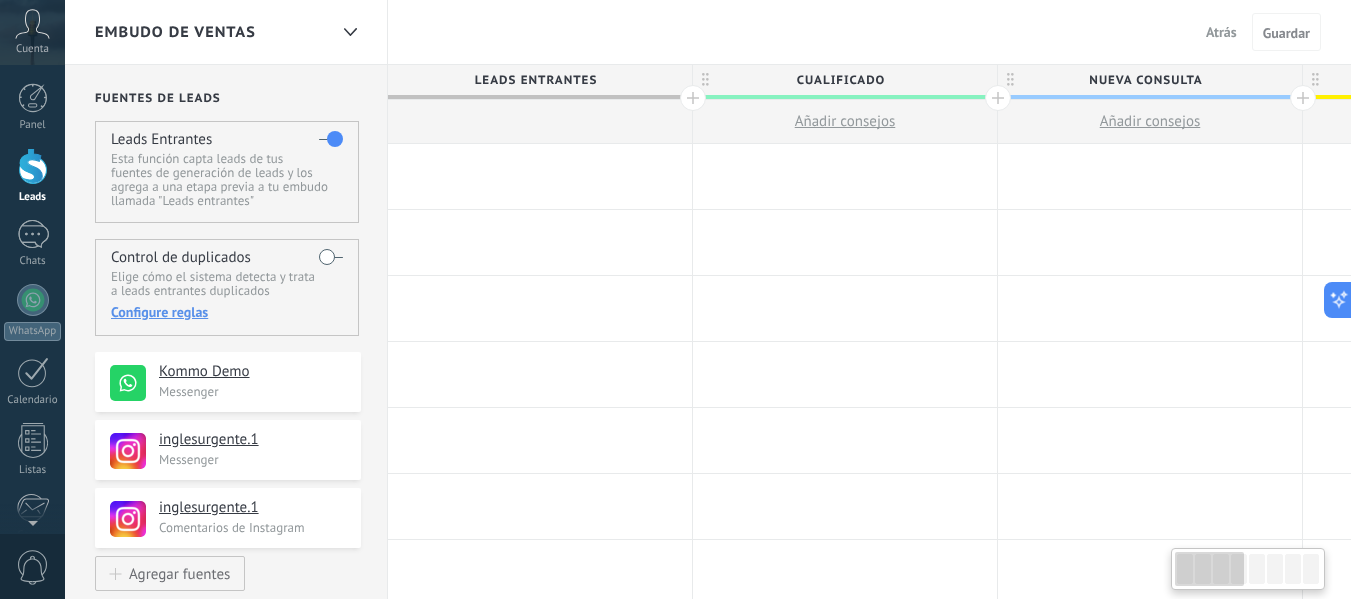 click at bounding box center [540, 176] 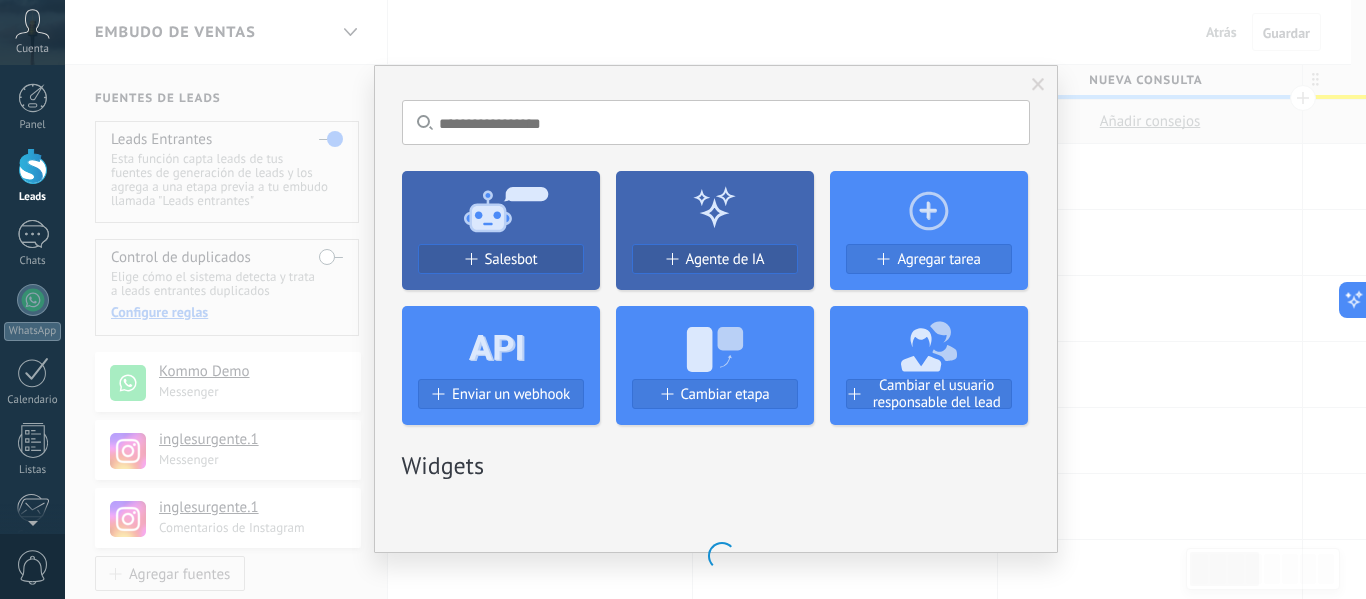 click on "Salesbot" at bounding box center [501, 259] 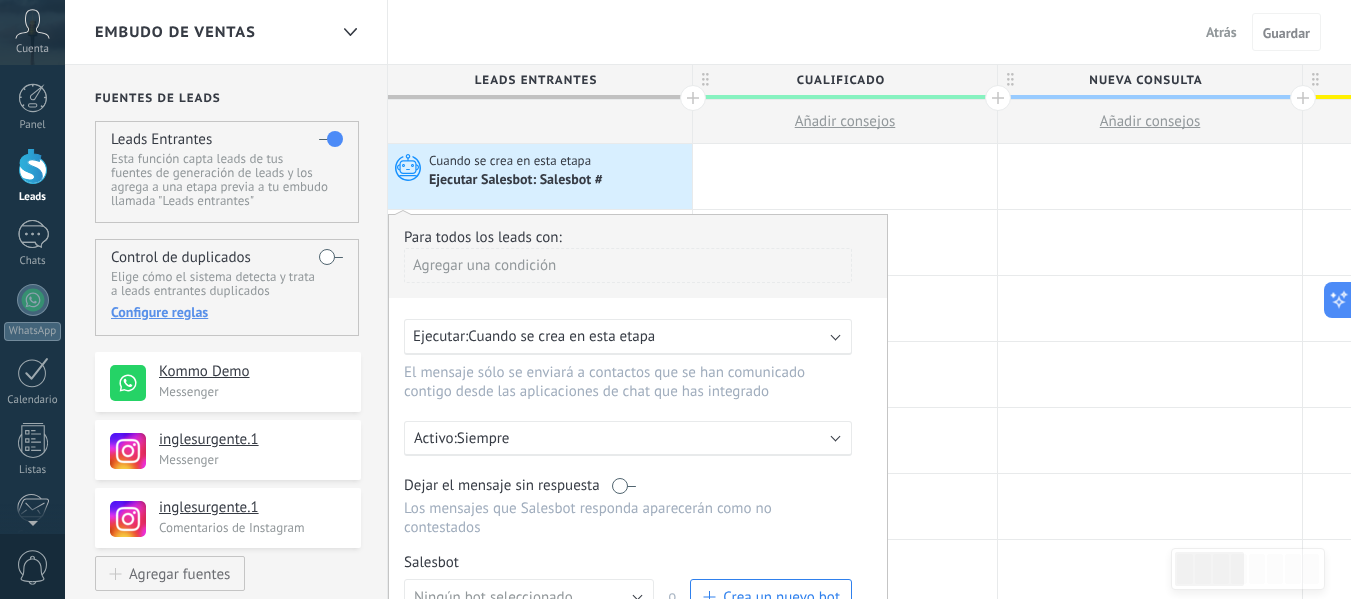 click on "Ejecutar:  Cuando se crea en esta etapa" at bounding box center (620, 336) 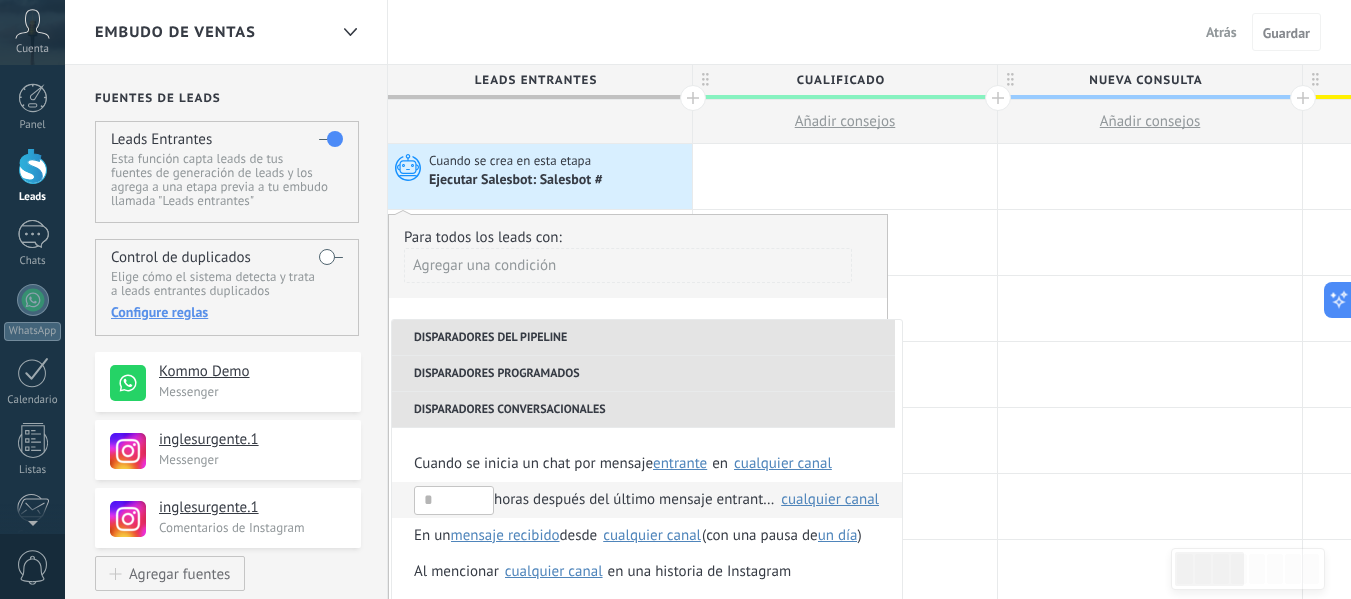 scroll, scrollTop: 272, scrollLeft: 0, axis: vertical 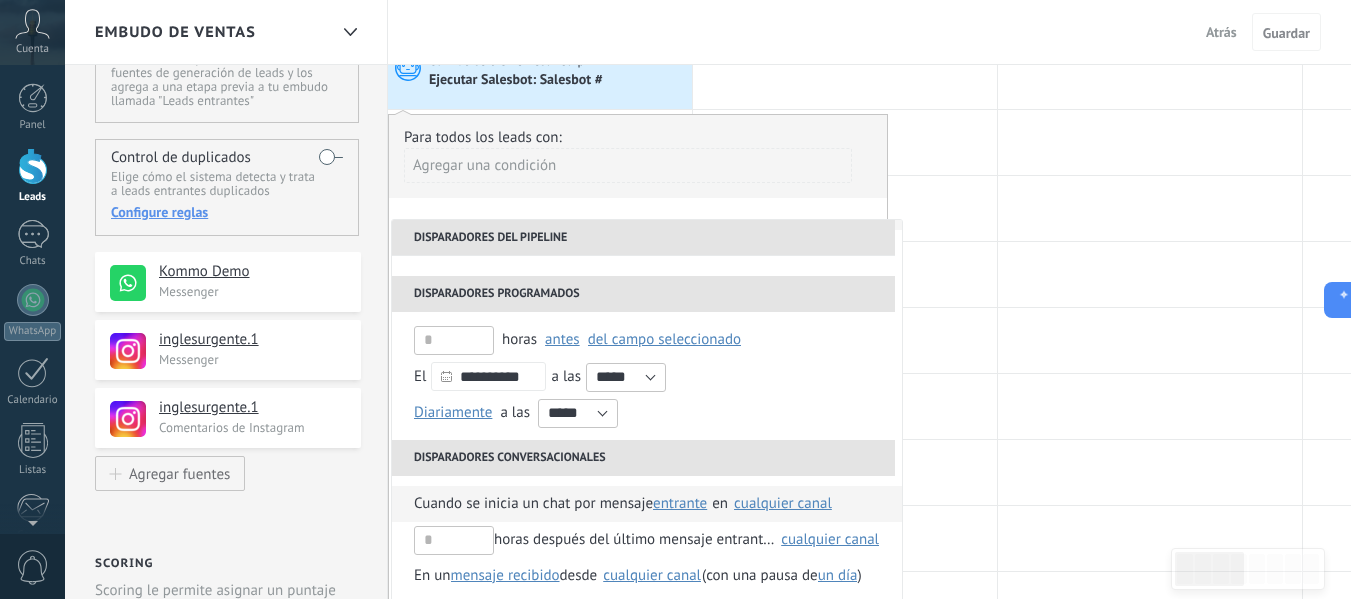 click on "cualquier canal" at bounding box center [783, 503] 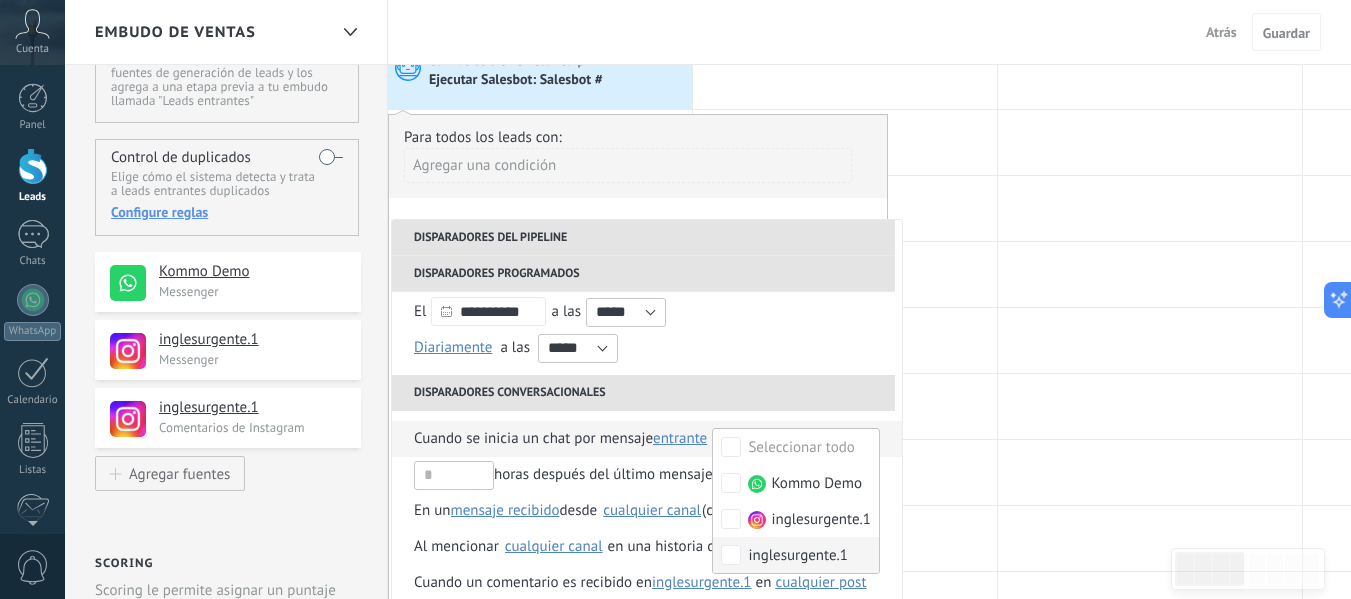 scroll, scrollTop: 172, scrollLeft: 0, axis: vertical 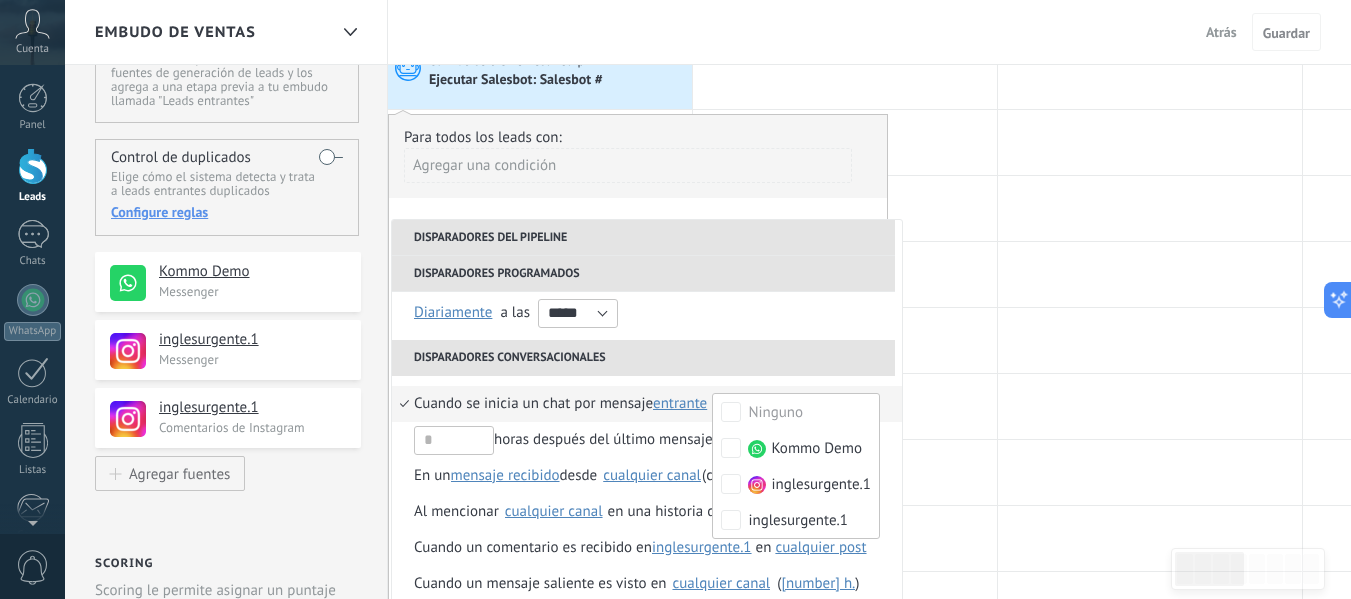 click on "Cuando se inicia un chat por mensaje" at bounding box center (533, 404) 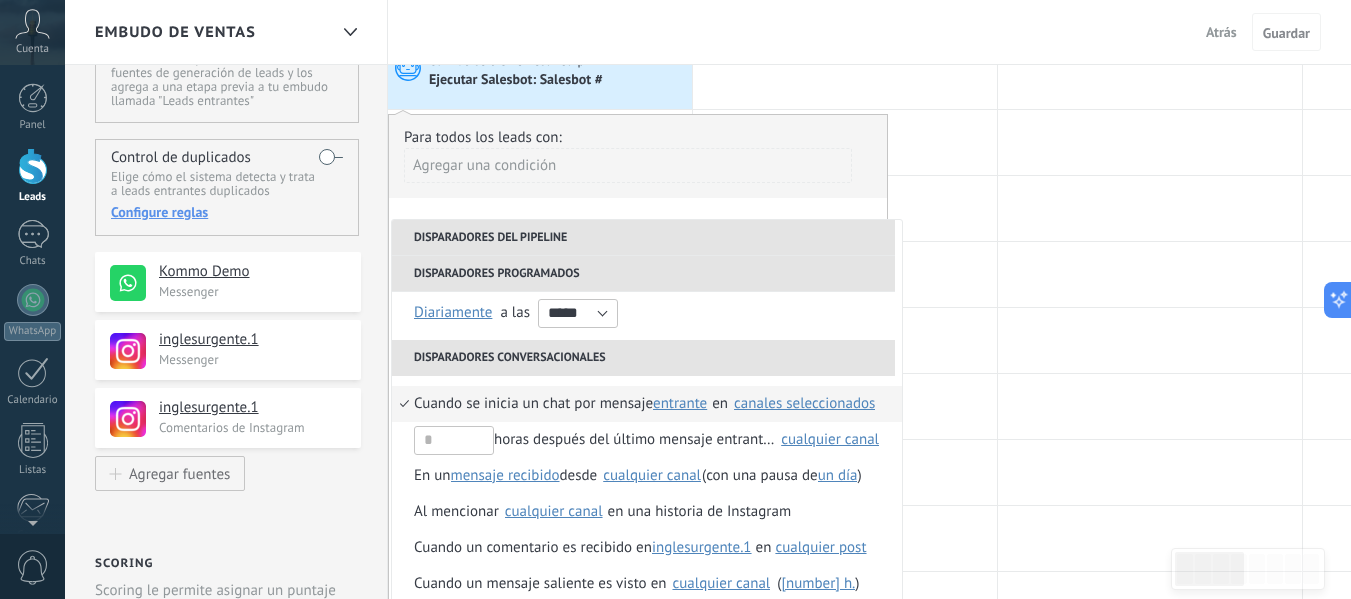 click on "Cuando se inicia un chat por mensaje" at bounding box center [533, 404] 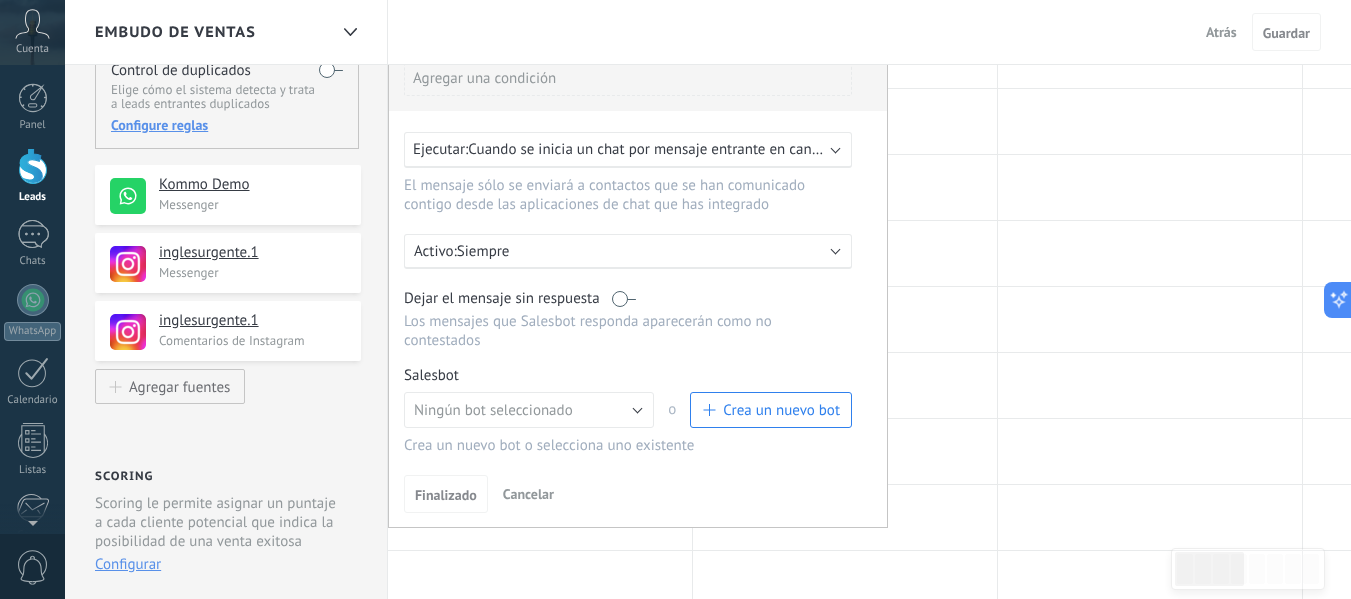 scroll, scrollTop: 200, scrollLeft: 0, axis: vertical 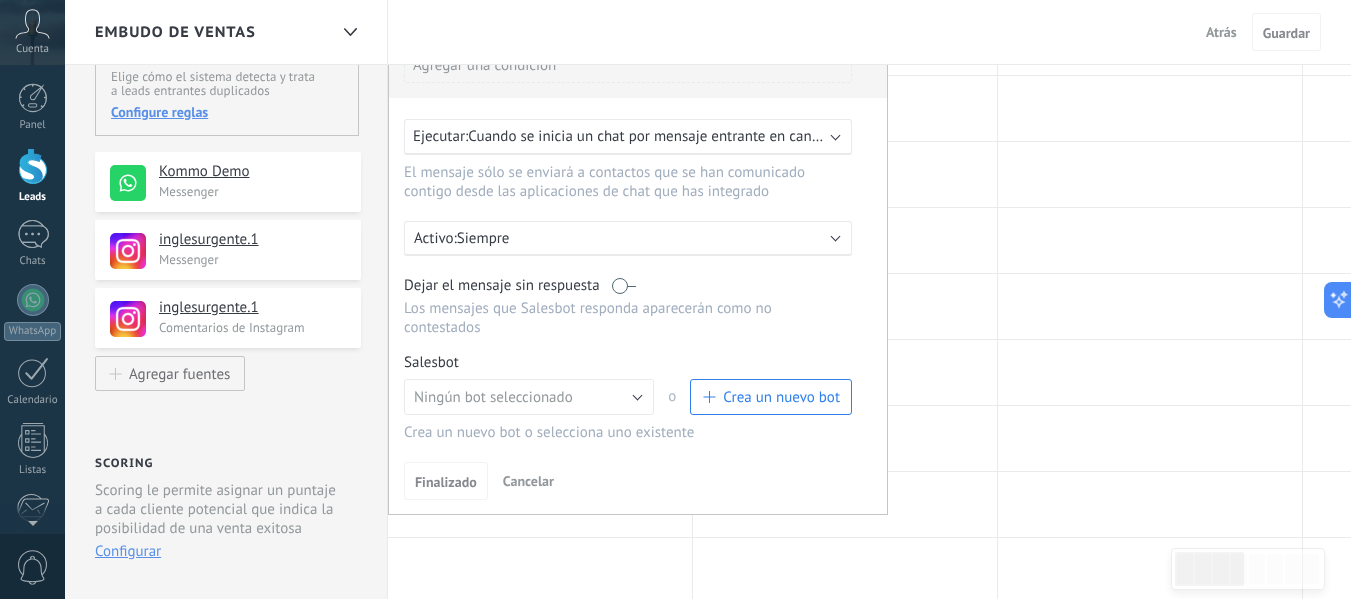 drag, startPoint x: 473, startPoint y: 415, endPoint x: 510, endPoint y: 402, distance: 39.217342 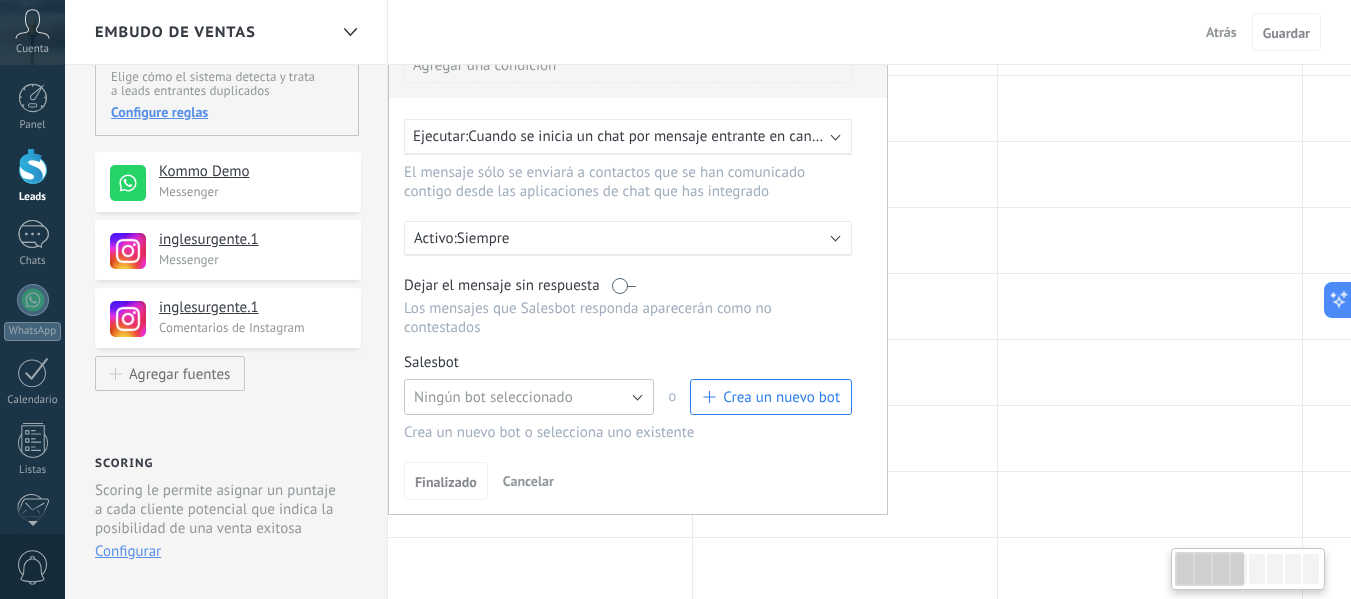 click on "Ningún bot seleccionado" at bounding box center (493, 397) 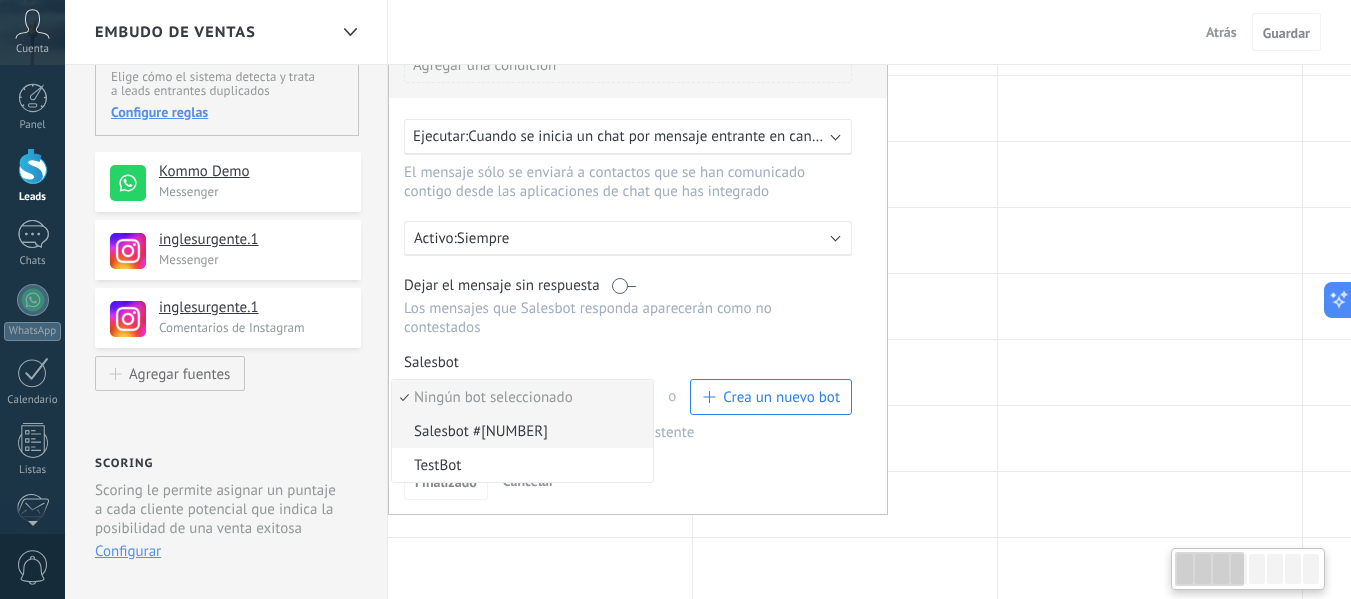 click on "Salesbot #[NUMBER]" at bounding box center (519, 397) 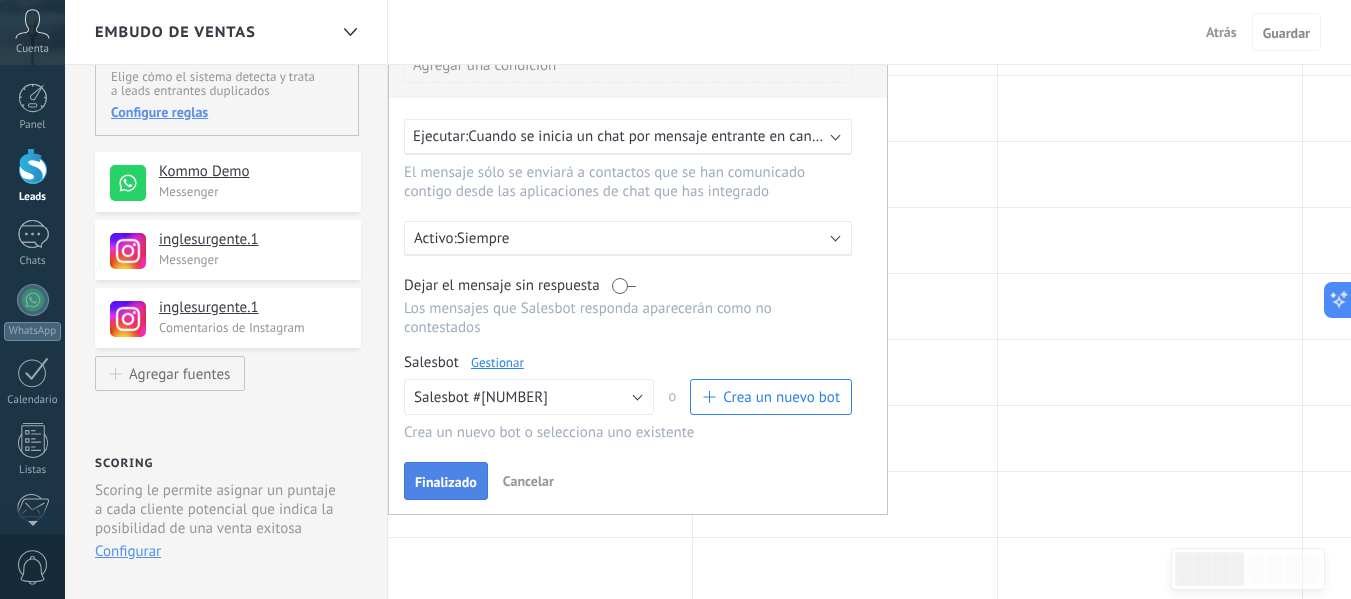 click on "Finalizado" at bounding box center [446, 481] 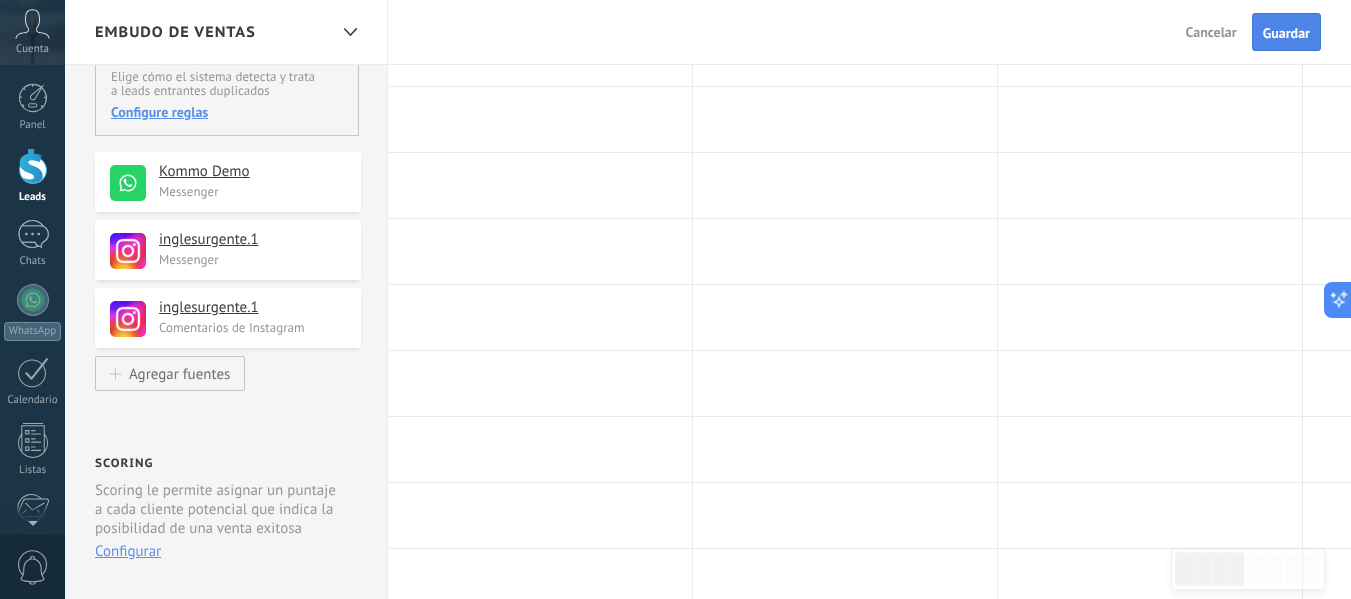 click on "Guardar" at bounding box center [1286, 32] 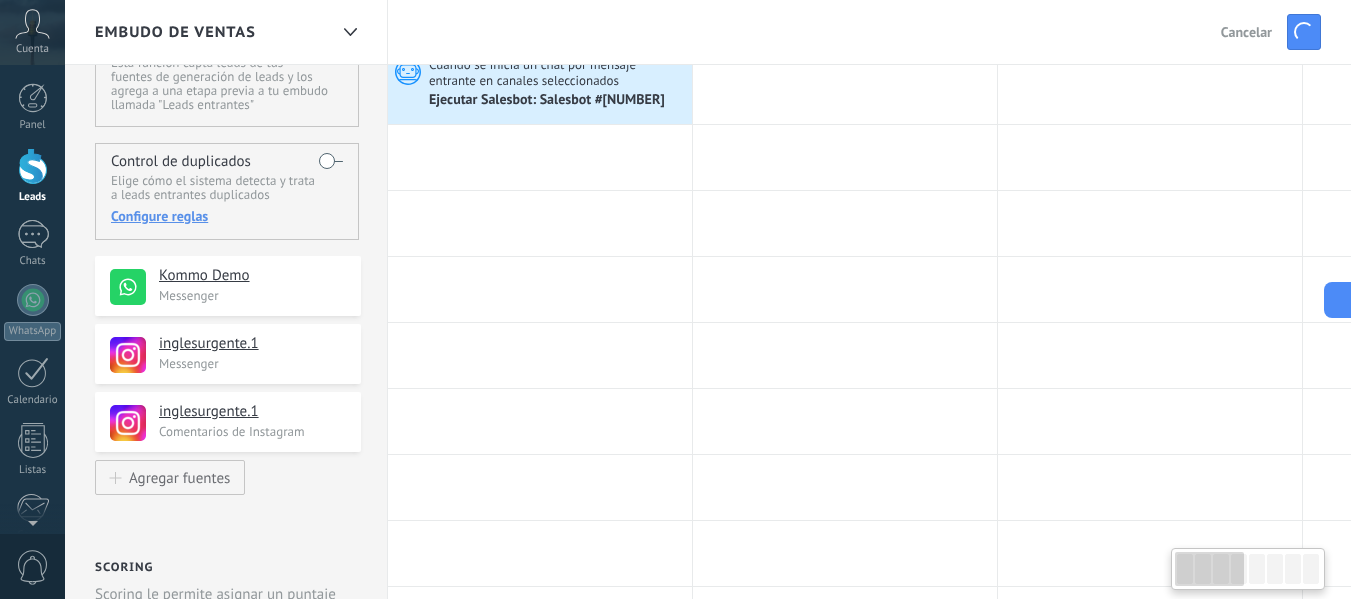 scroll, scrollTop: 0, scrollLeft: 0, axis: both 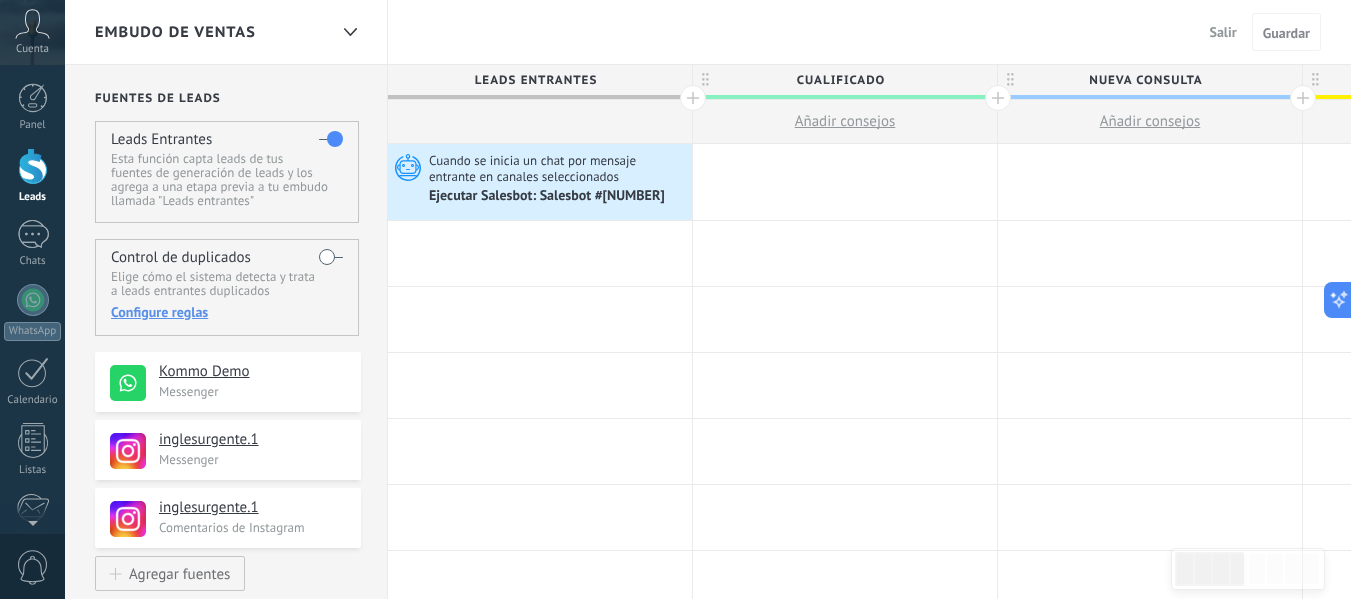 click on "Cuenta" at bounding box center [32, 32] 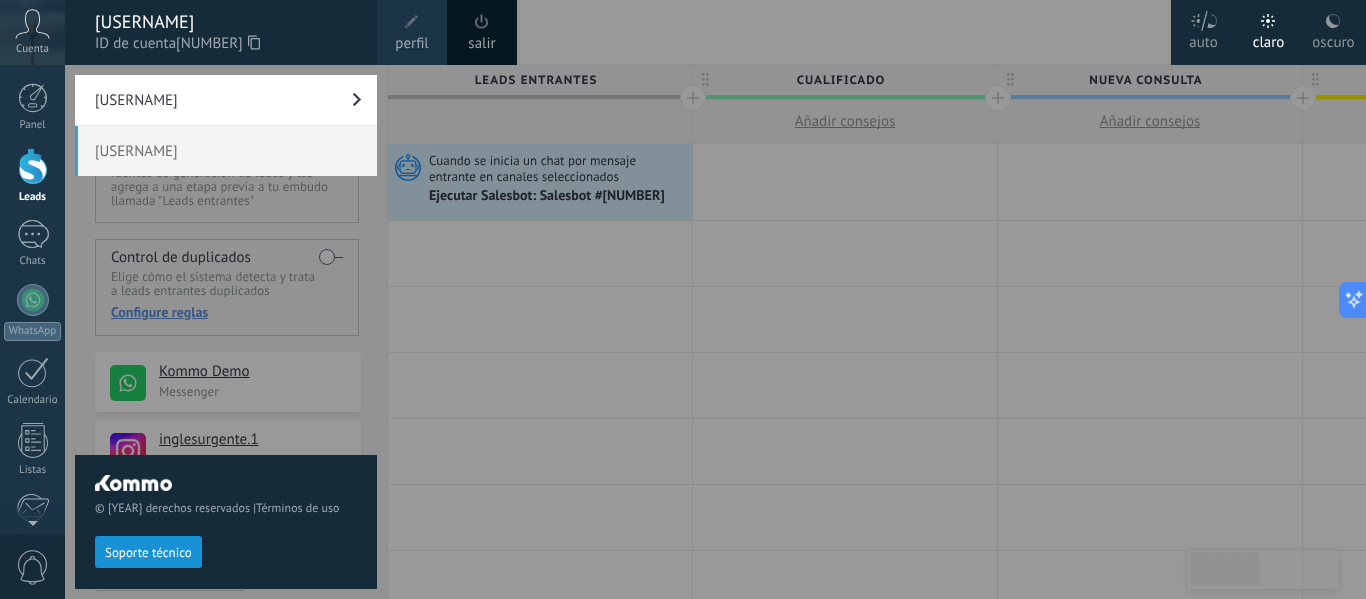 click at bounding box center [482, 22] 